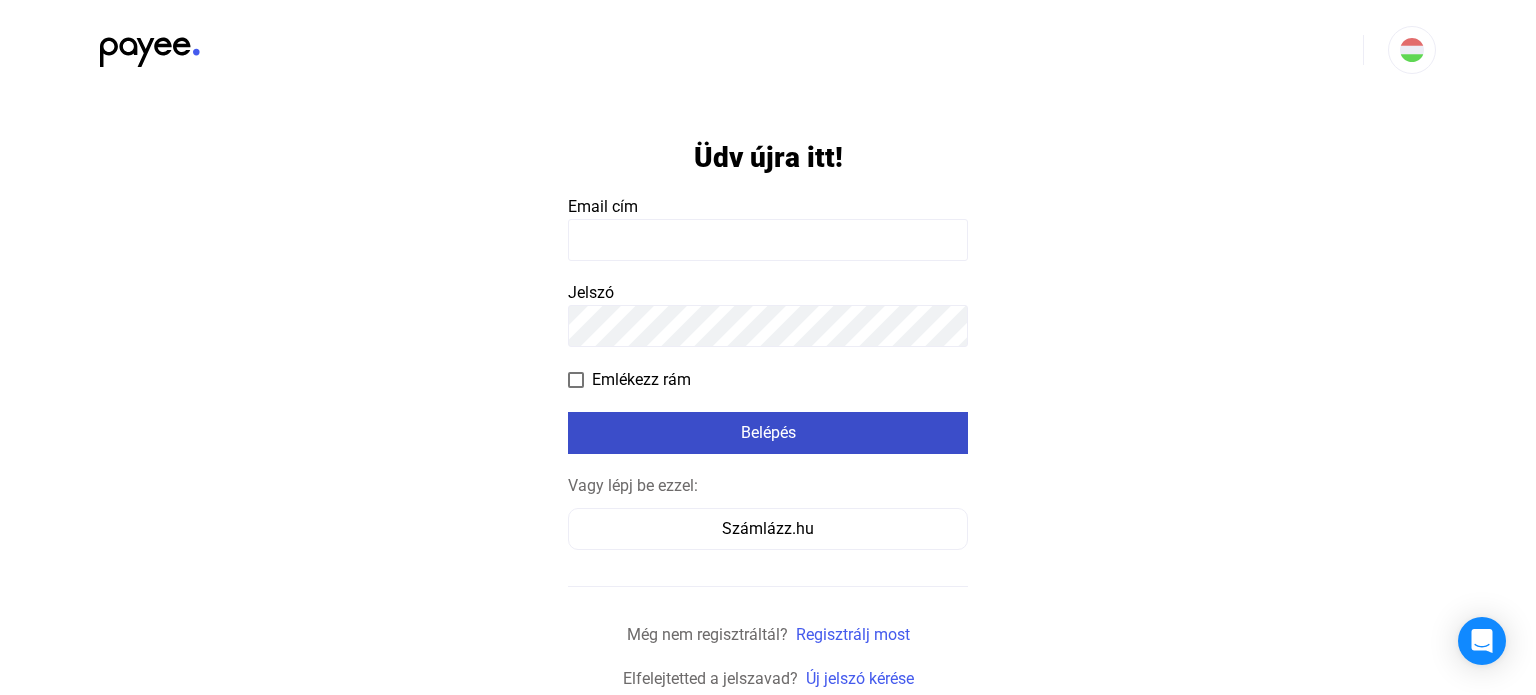scroll, scrollTop: 0, scrollLeft: 0, axis: both 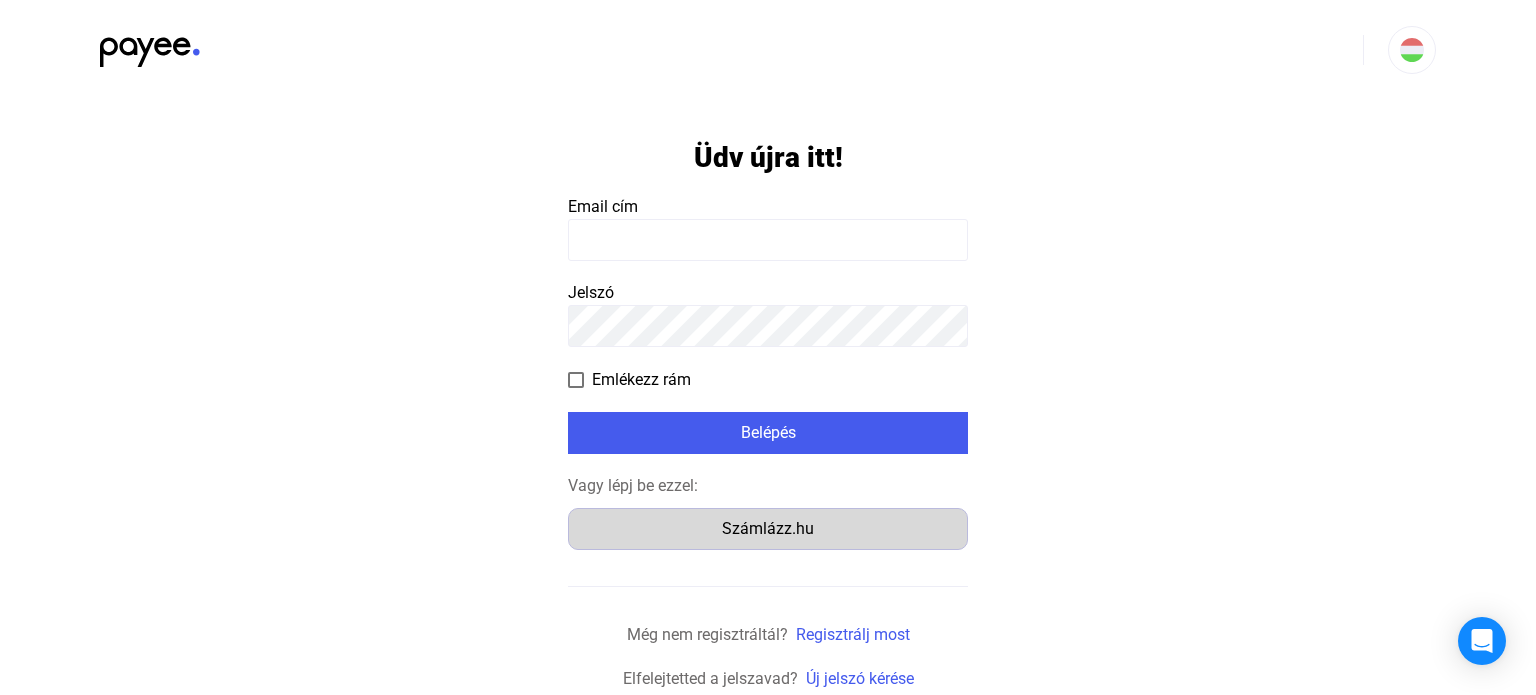 click on "Számlázz.hu" 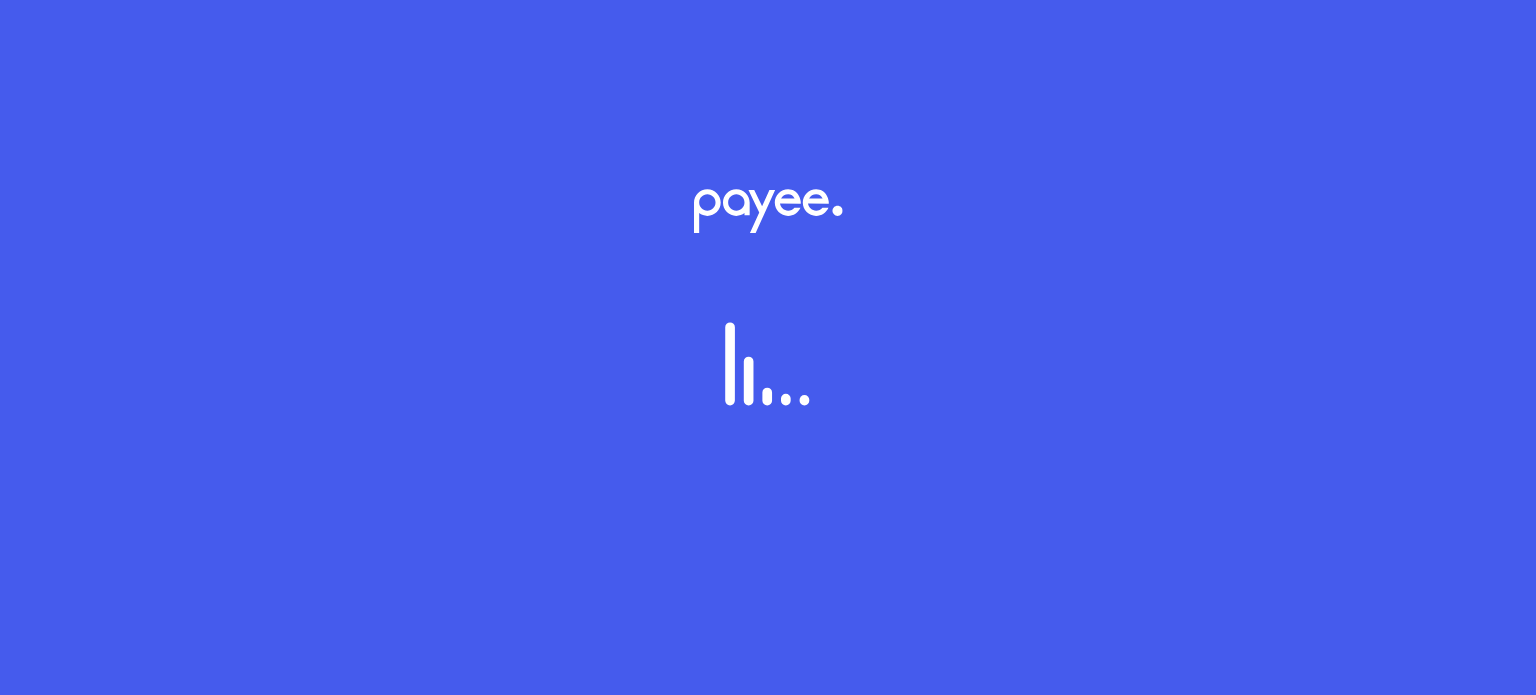 scroll, scrollTop: 0, scrollLeft: 0, axis: both 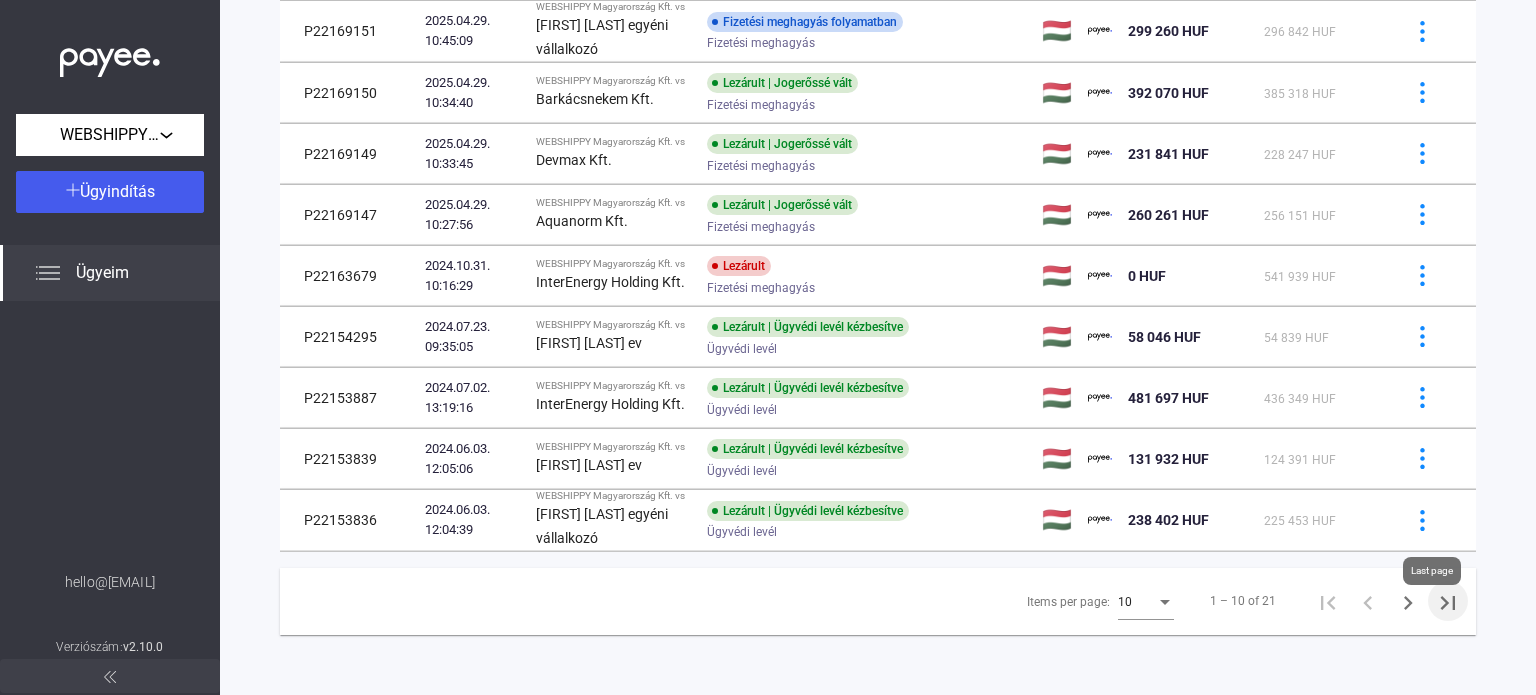click 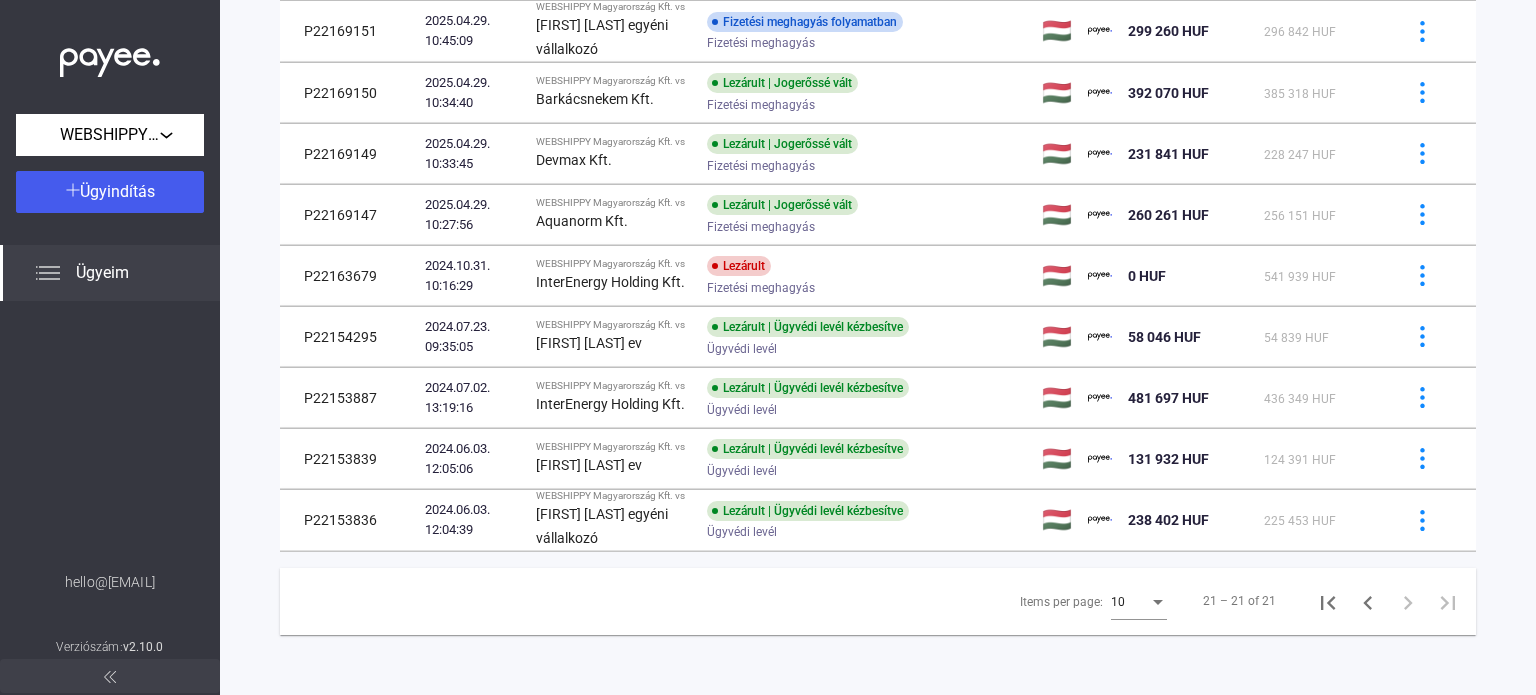 scroll, scrollTop: 95, scrollLeft: 0, axis: vertical 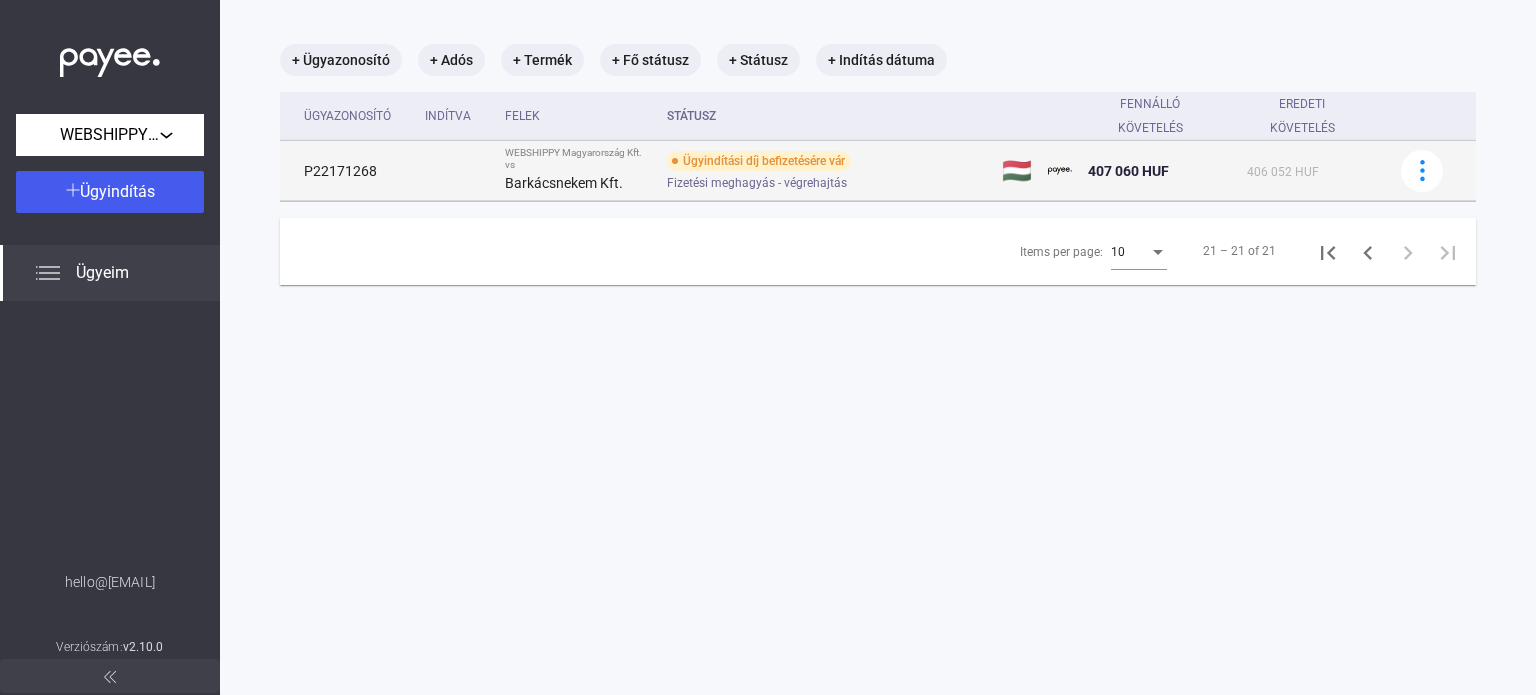 drag, startPoint x: 303, startPoint y: 175, endPoint x: 380, endPoint y: 181, distance: 77.23341 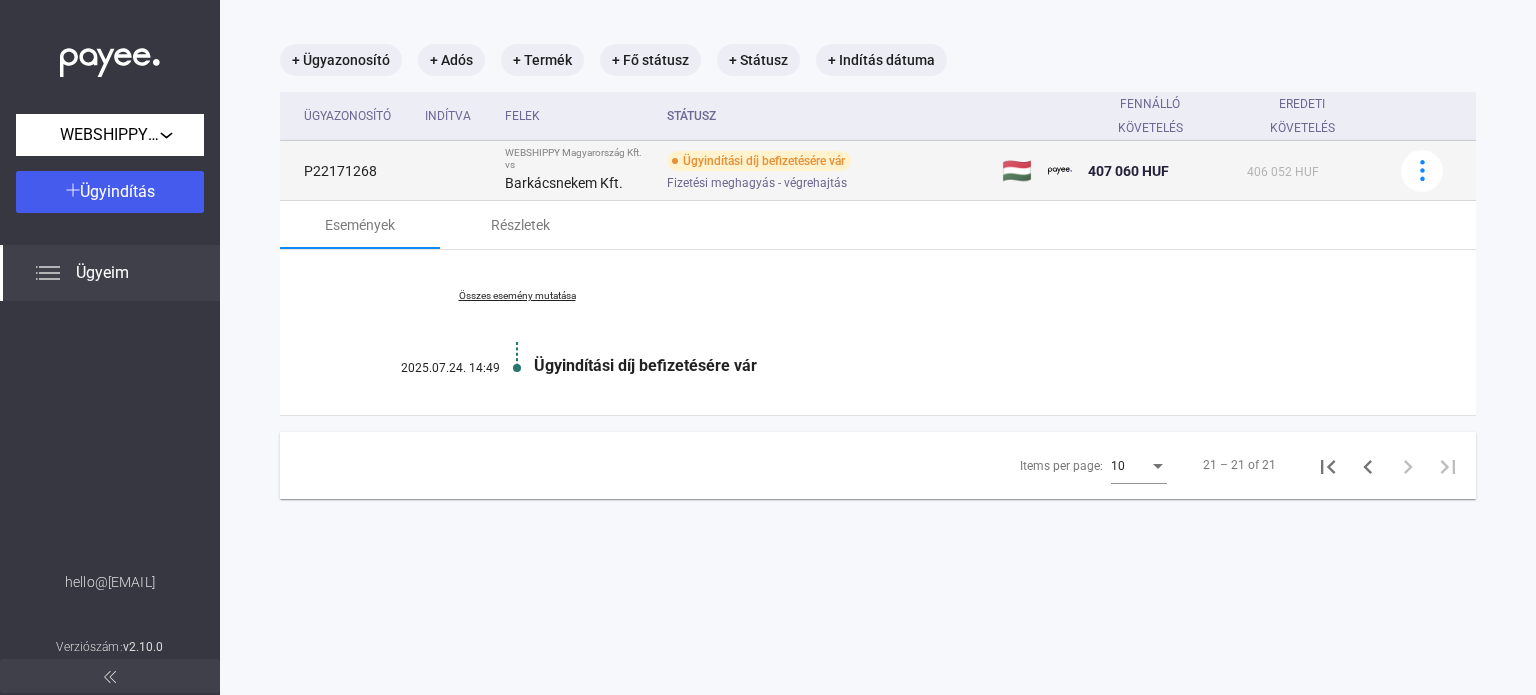 copy on "P22171268" 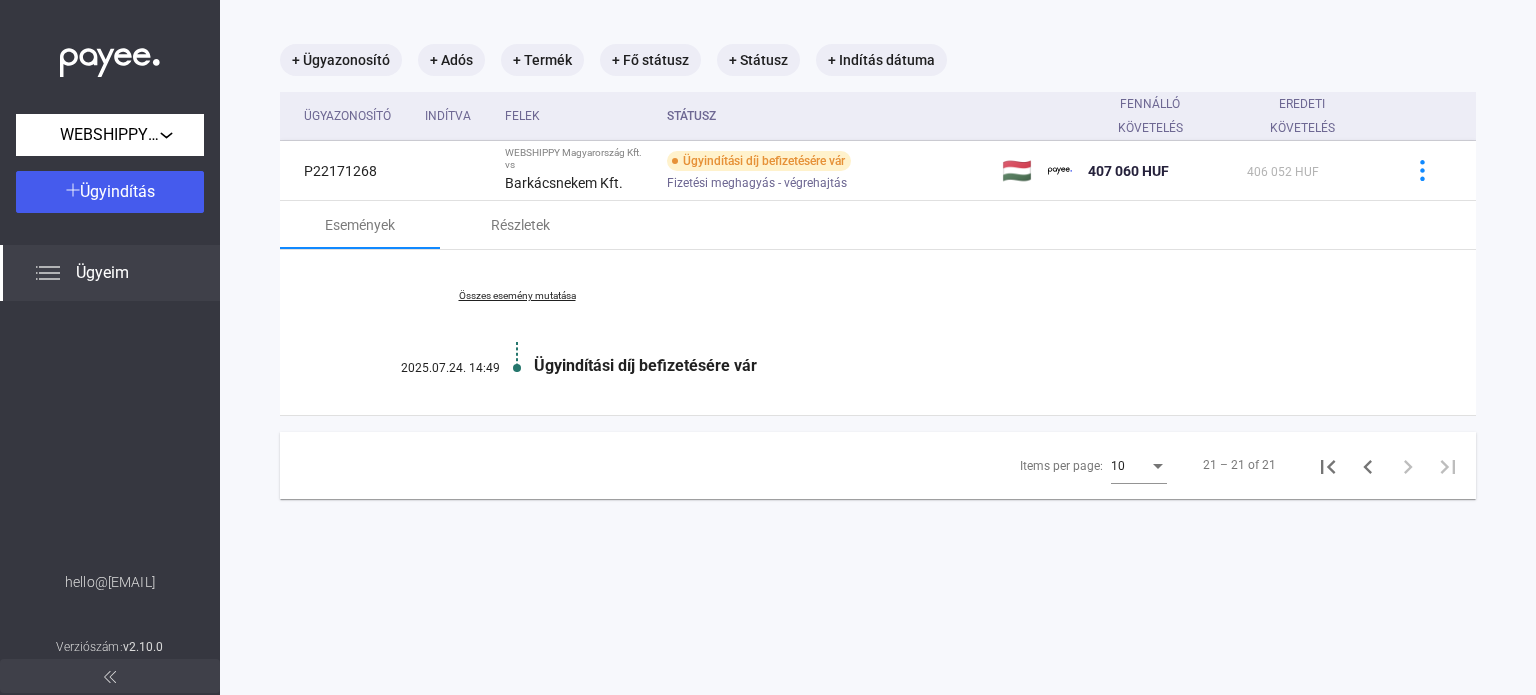 click on "Összes esemény mutatása" at bounding box center (517, 296) 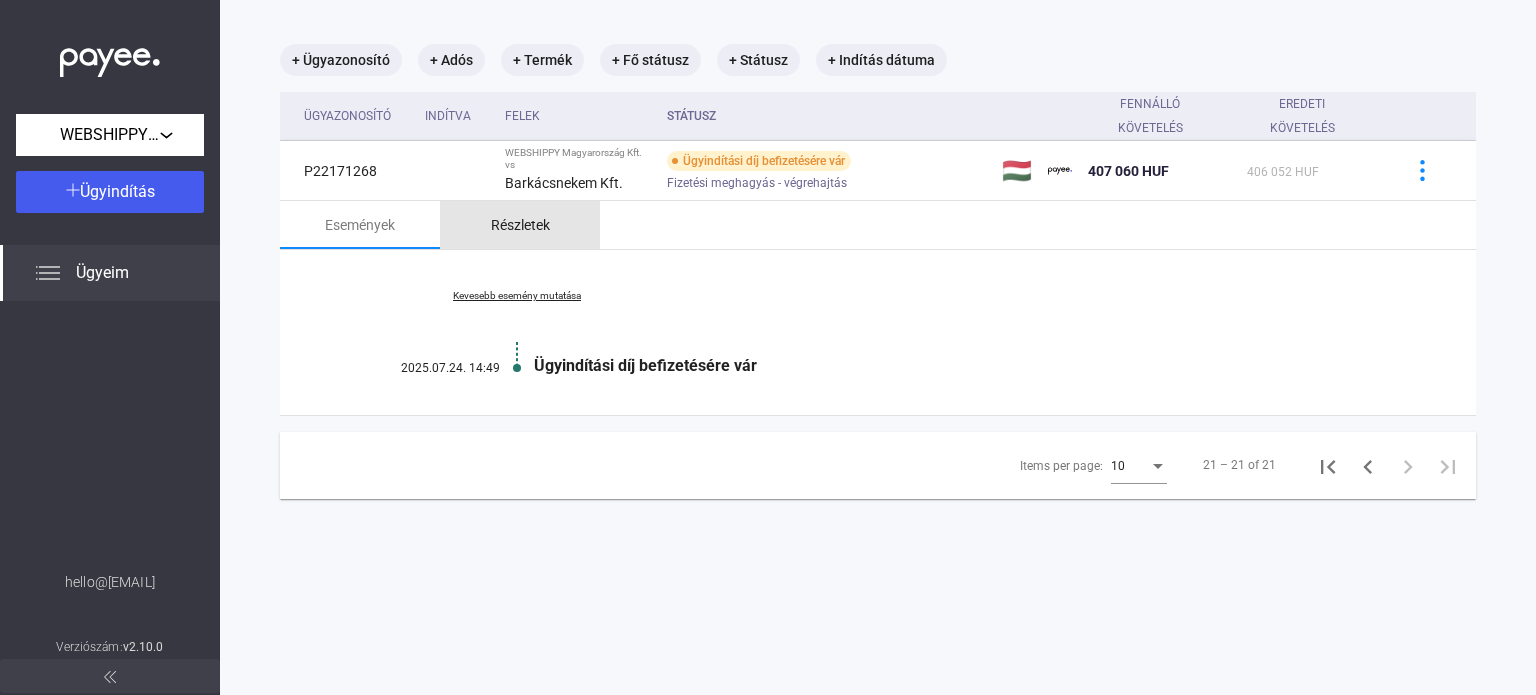 click on "Részletek" at bounding box center [520, 225] 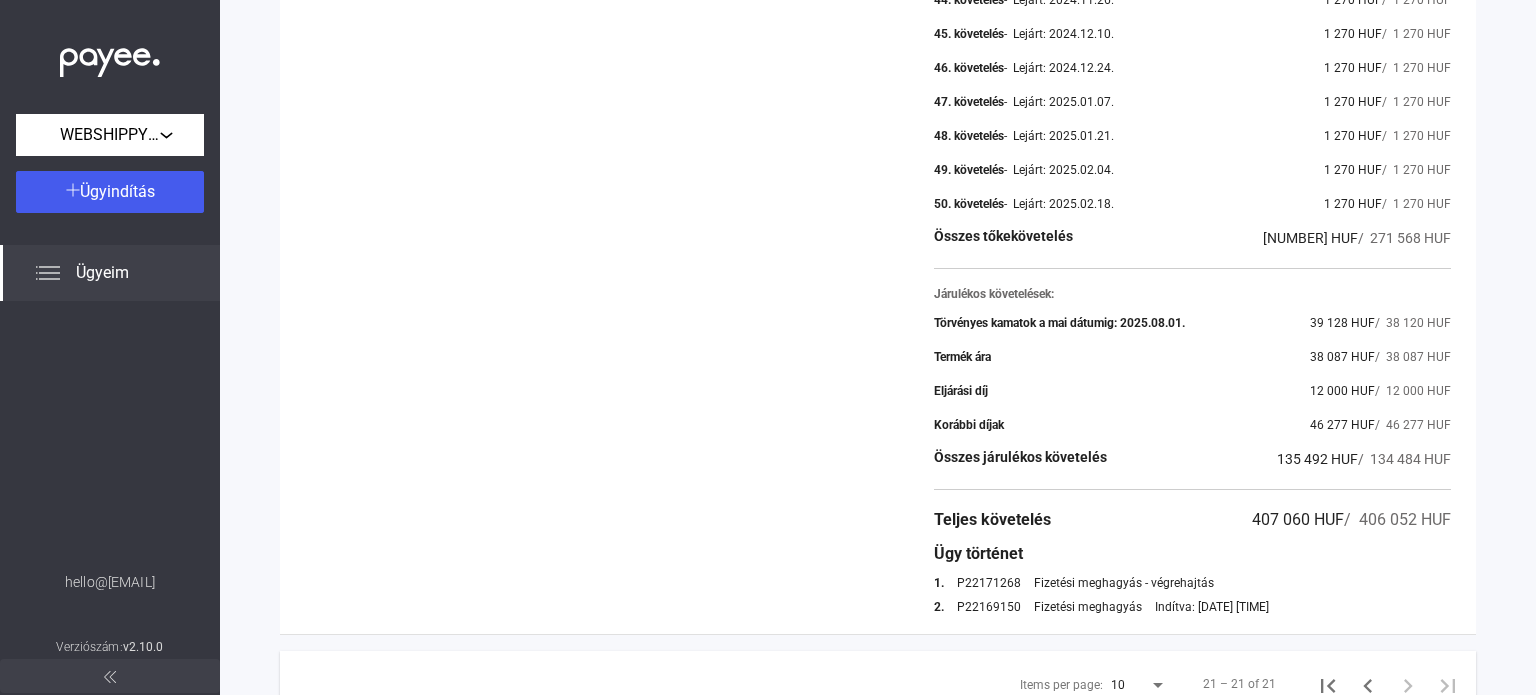 scroll, scrollTop: 1978, scrollLeft: 0, axis: vertical 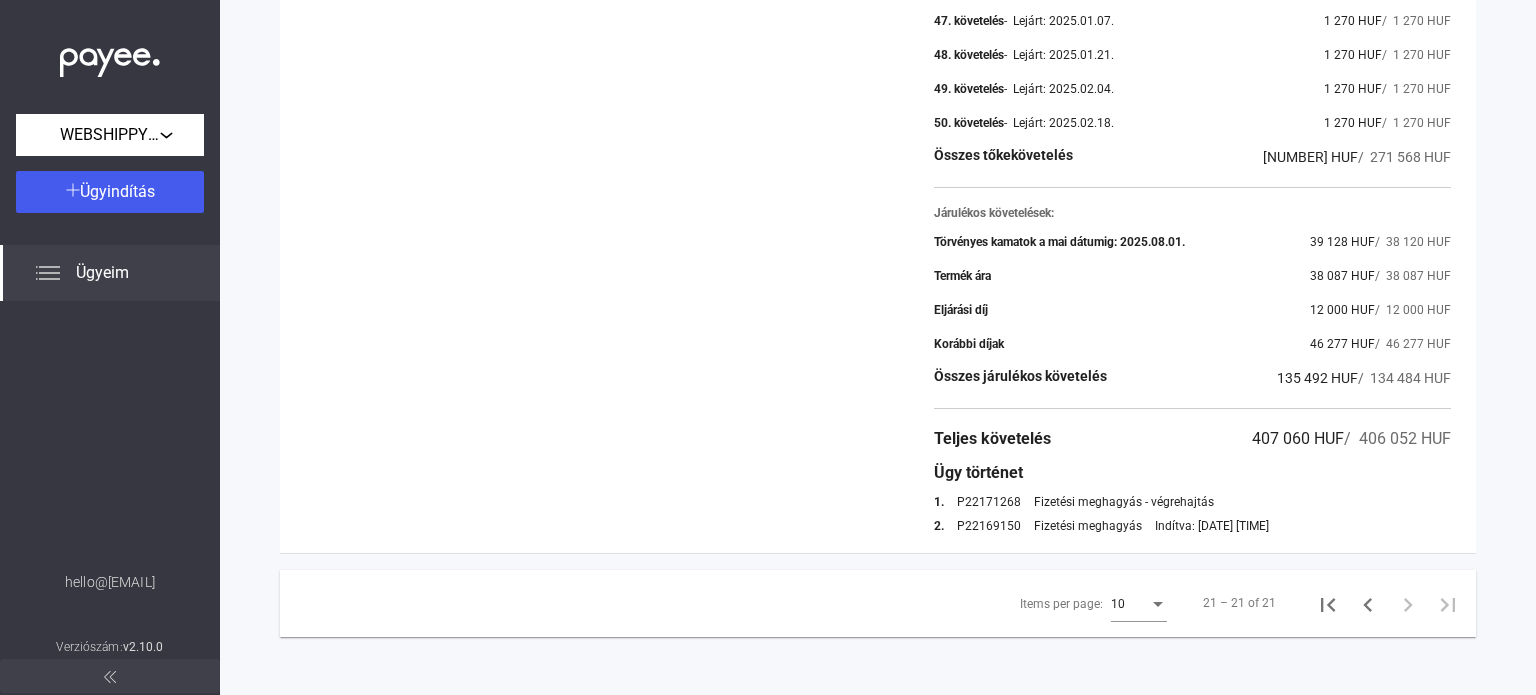drag, startPoint x: 949, startPoint y: 530, endPoint x: 1010, endPoint y: 538, distance: 61.522354 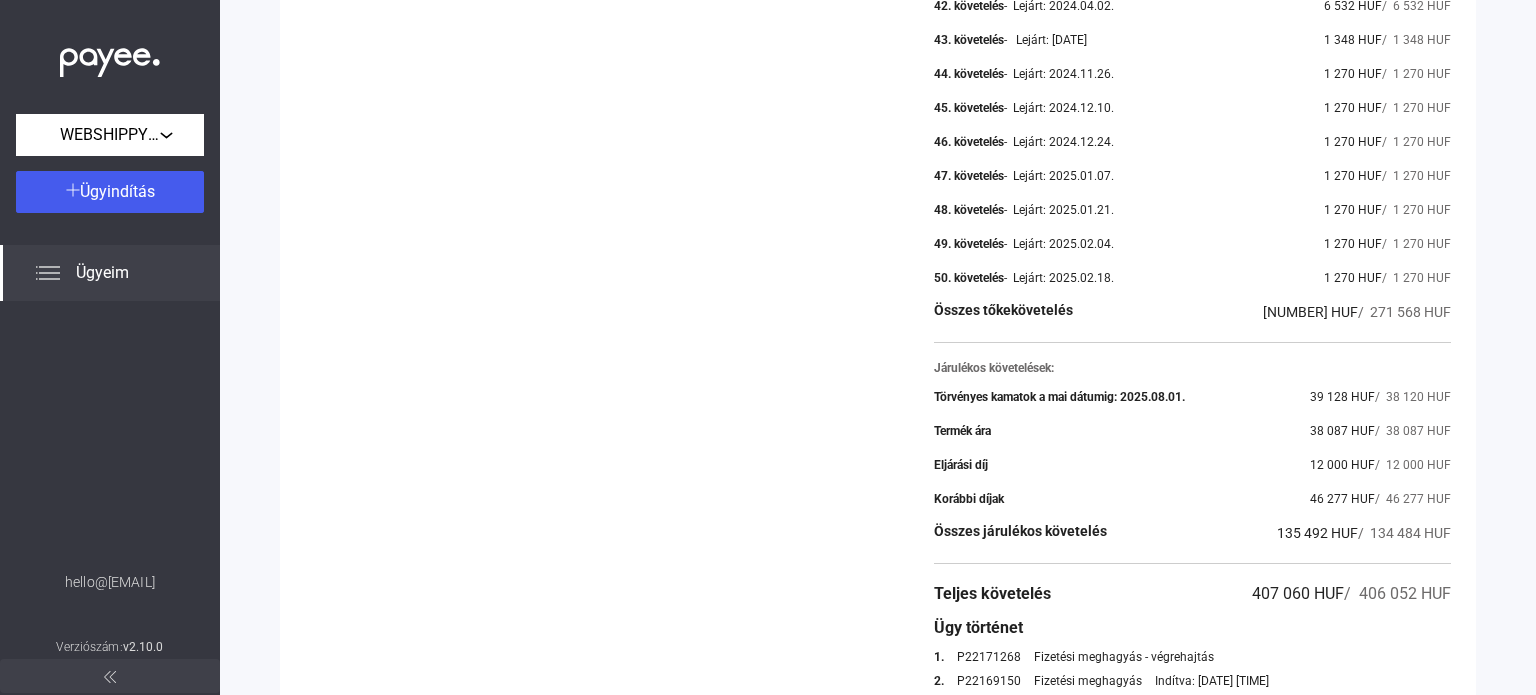 scroll, scrollTop: 1978, scrollLeft: 0, axis: vertical 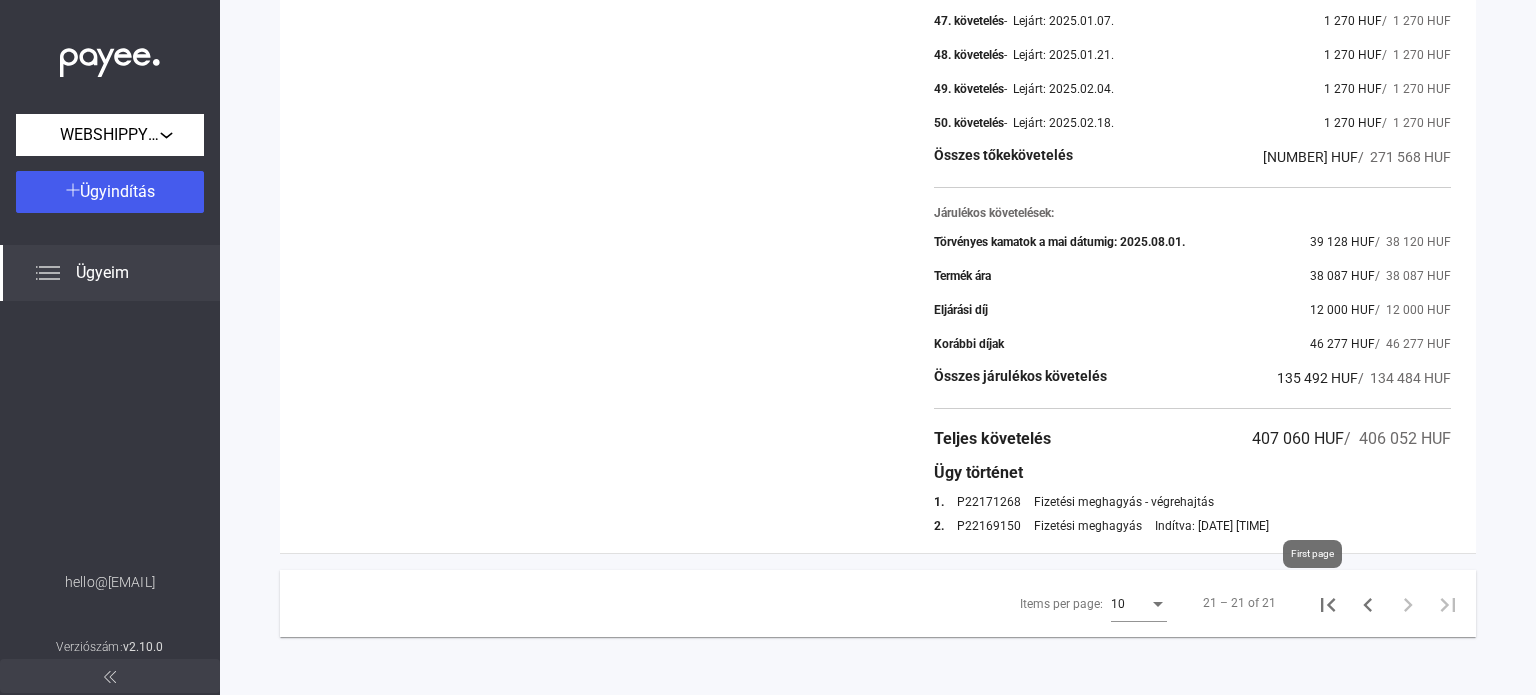 click 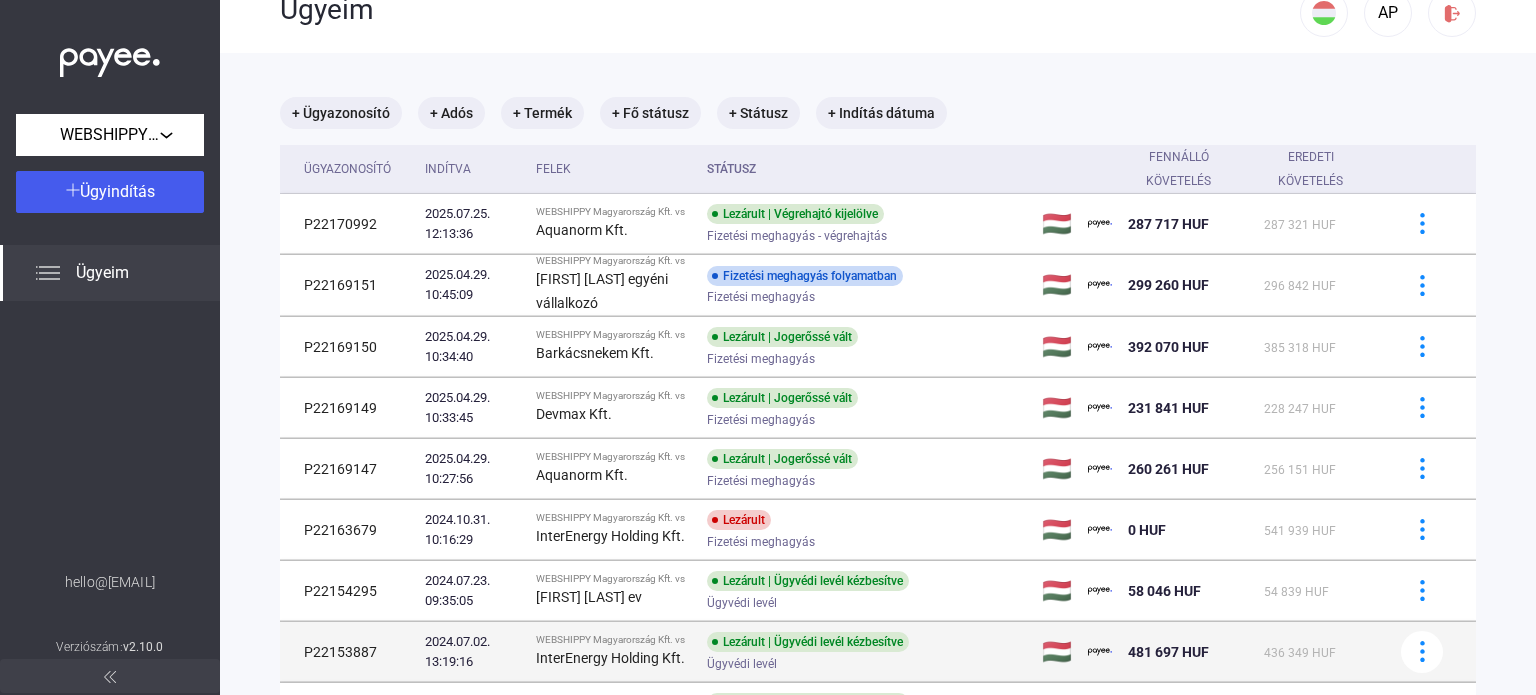 scroll, scrollTop: 0, scrollLeft: 0, axis: both 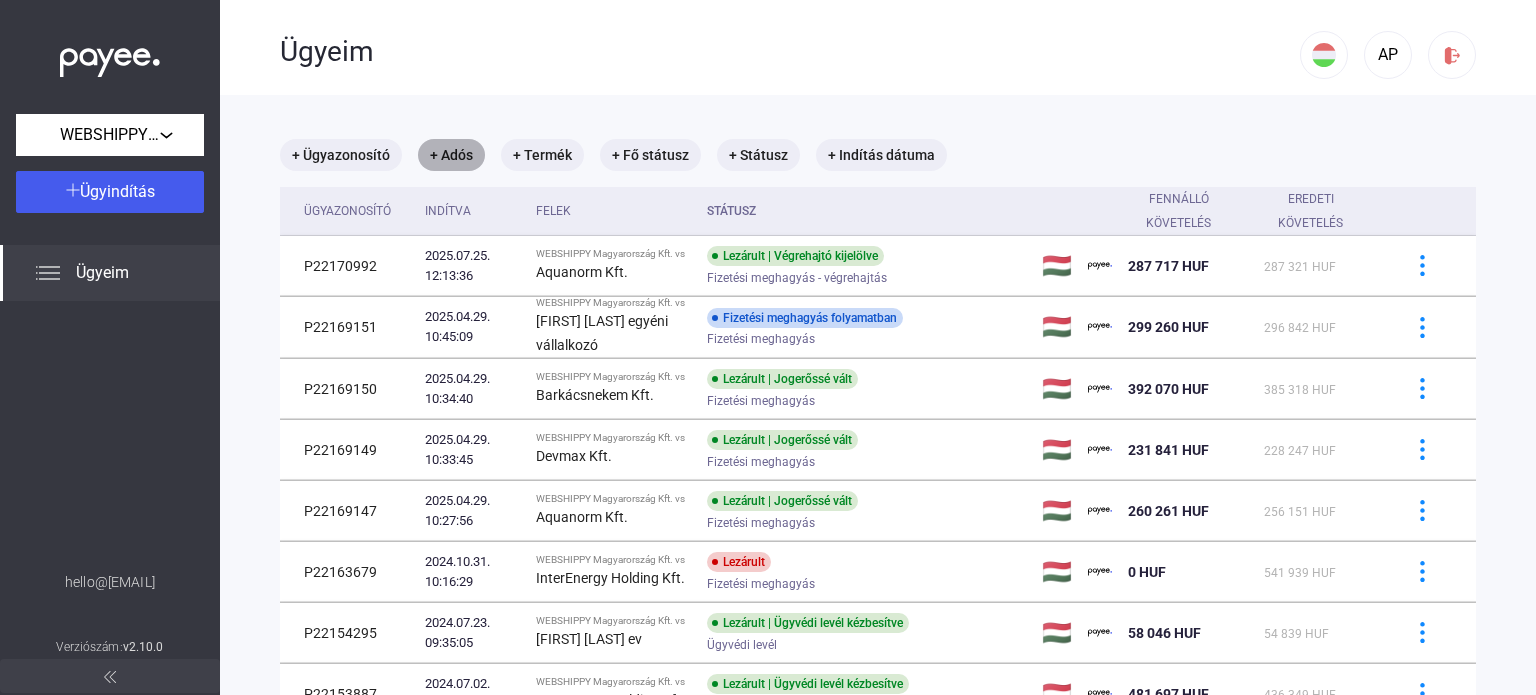 click on "+ Adós" at bounding box center [451, 155] 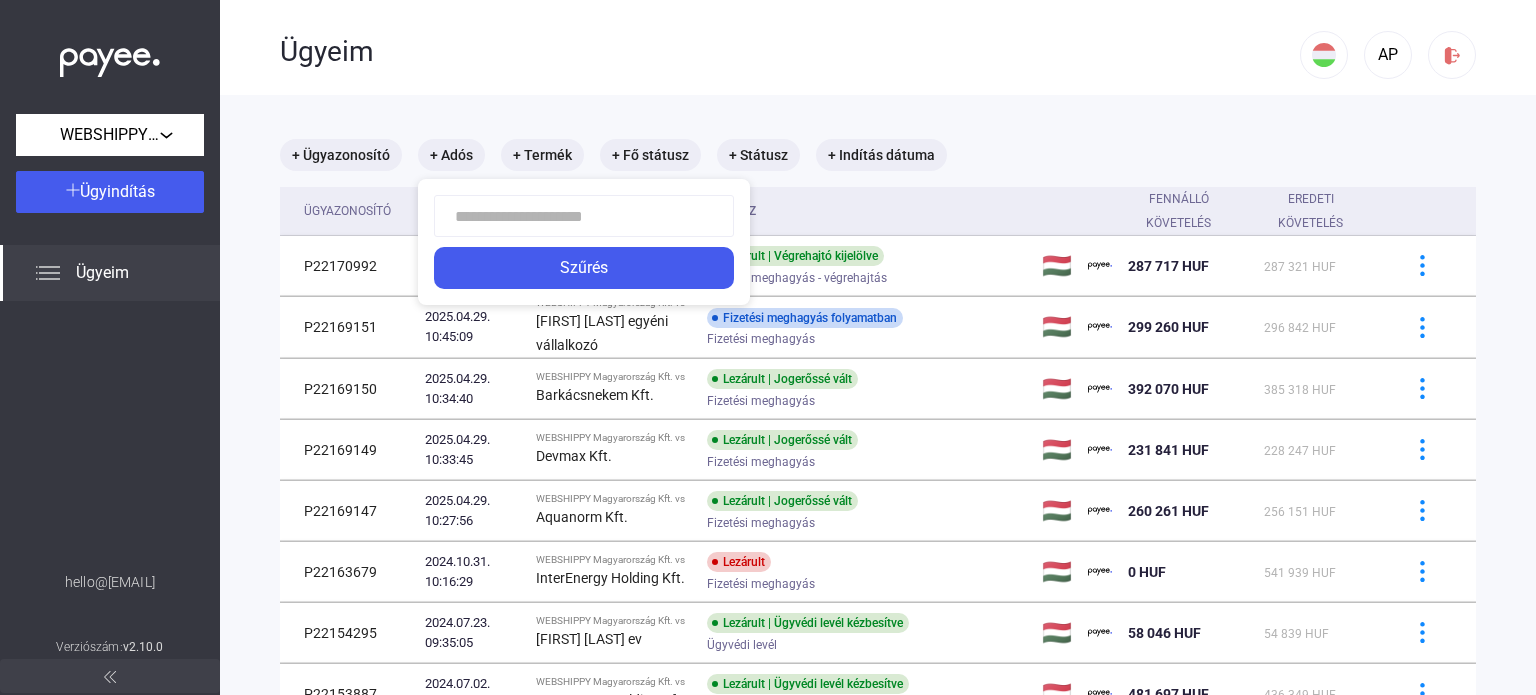 click 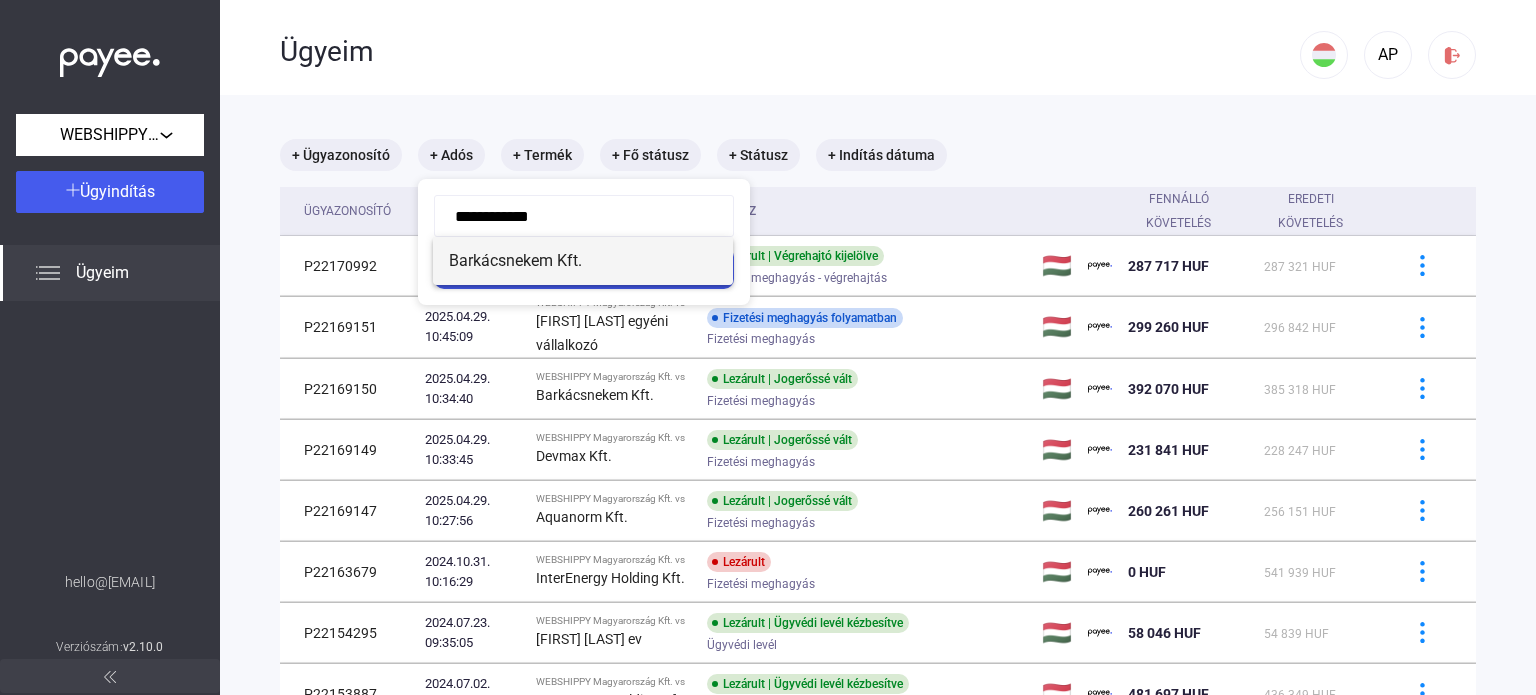 click on "Barkácsnekem Kft." at bounding box center (583, 261) 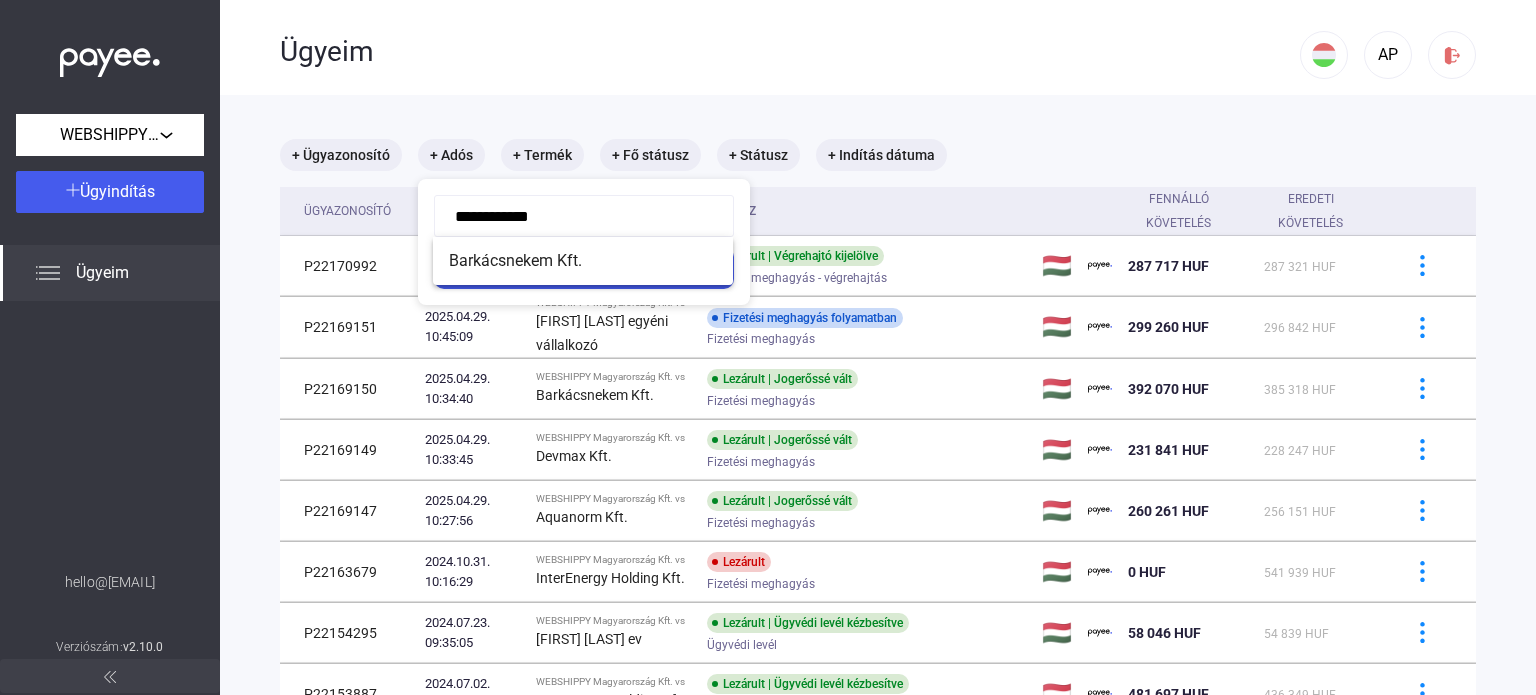 type on "**********" 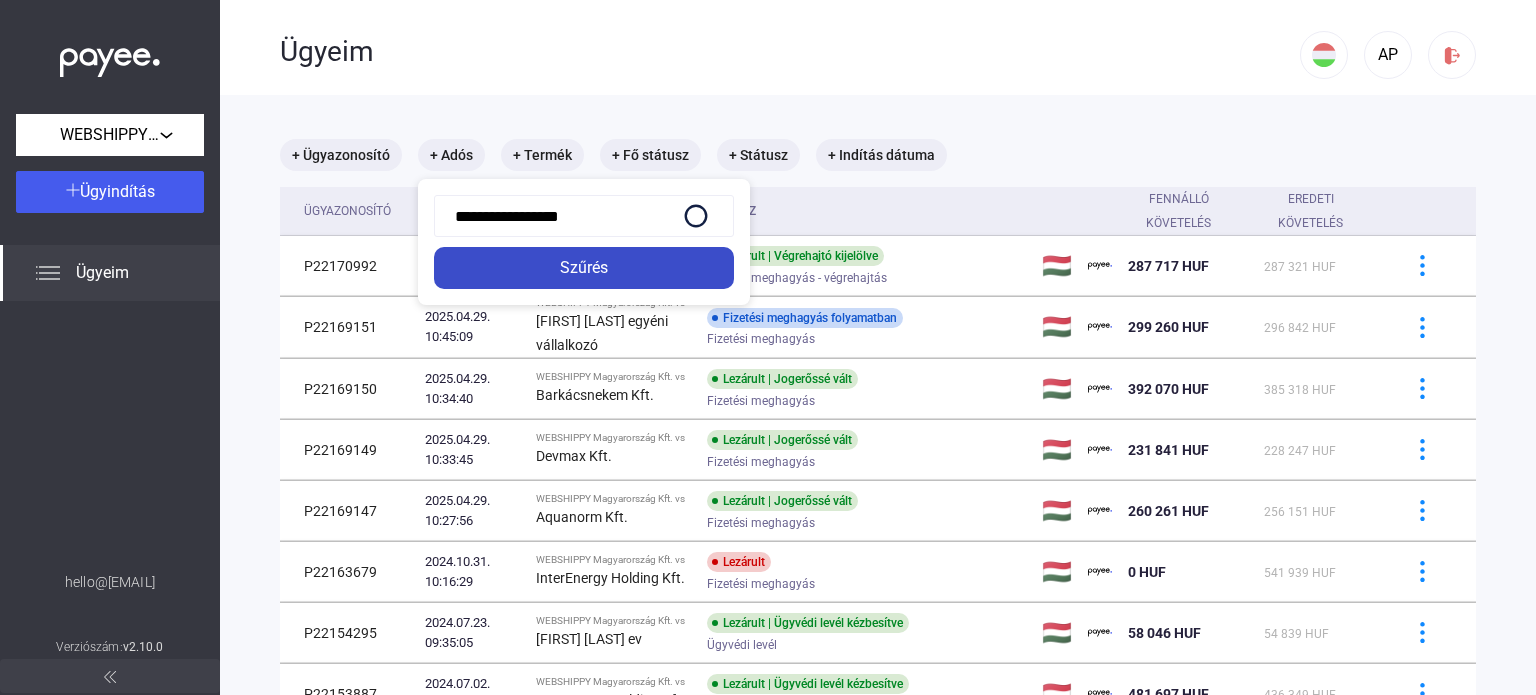 click on "Szűrés" 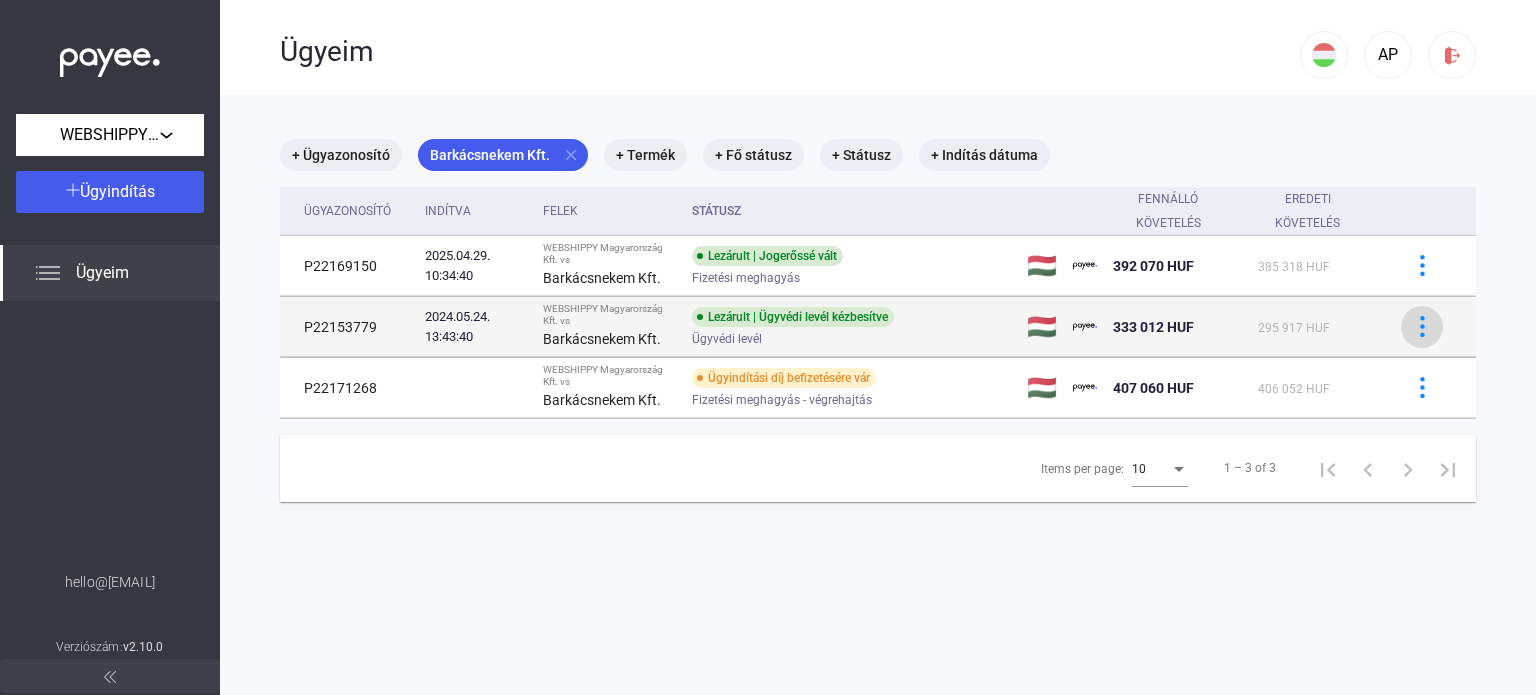 click at bounding box center [1422, 326] 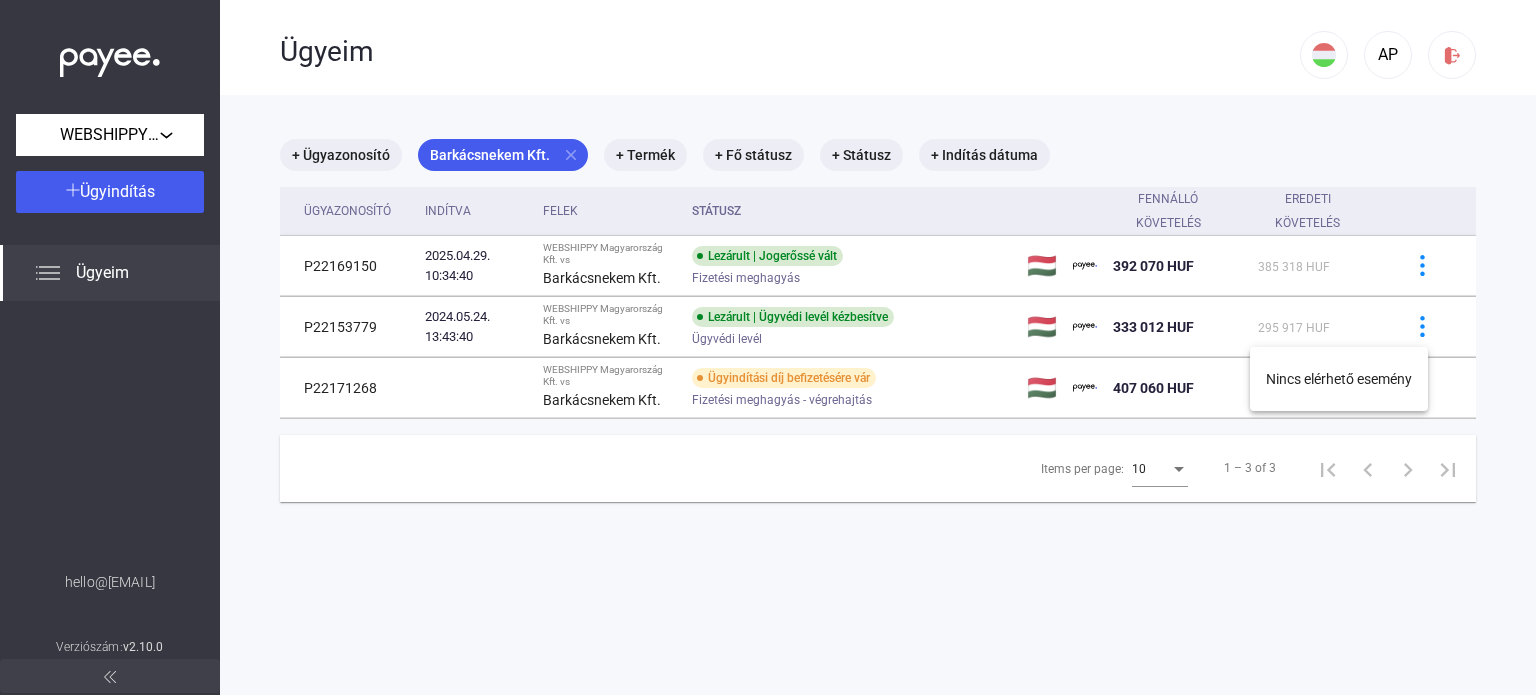click at bounding box center (768, 347) 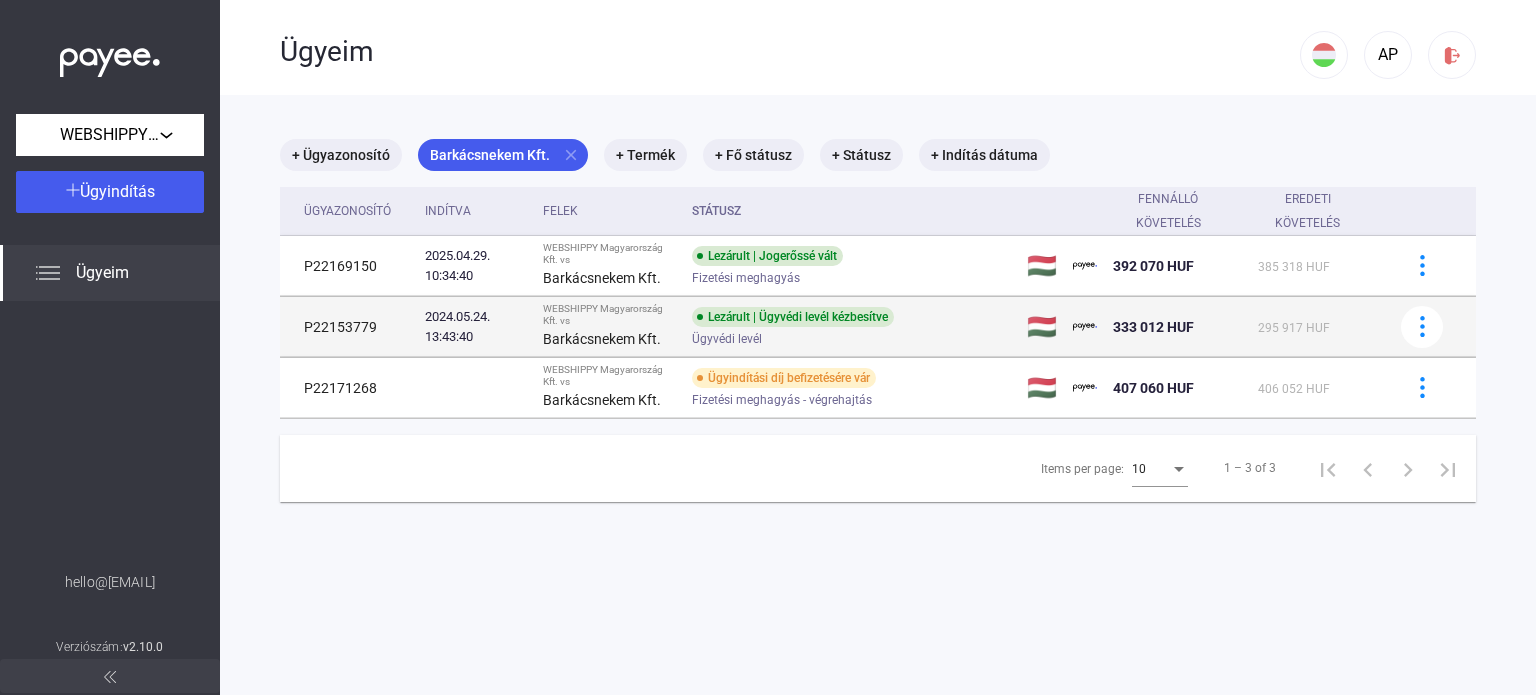 click on "P22153779" at bounding box center [348, 327] 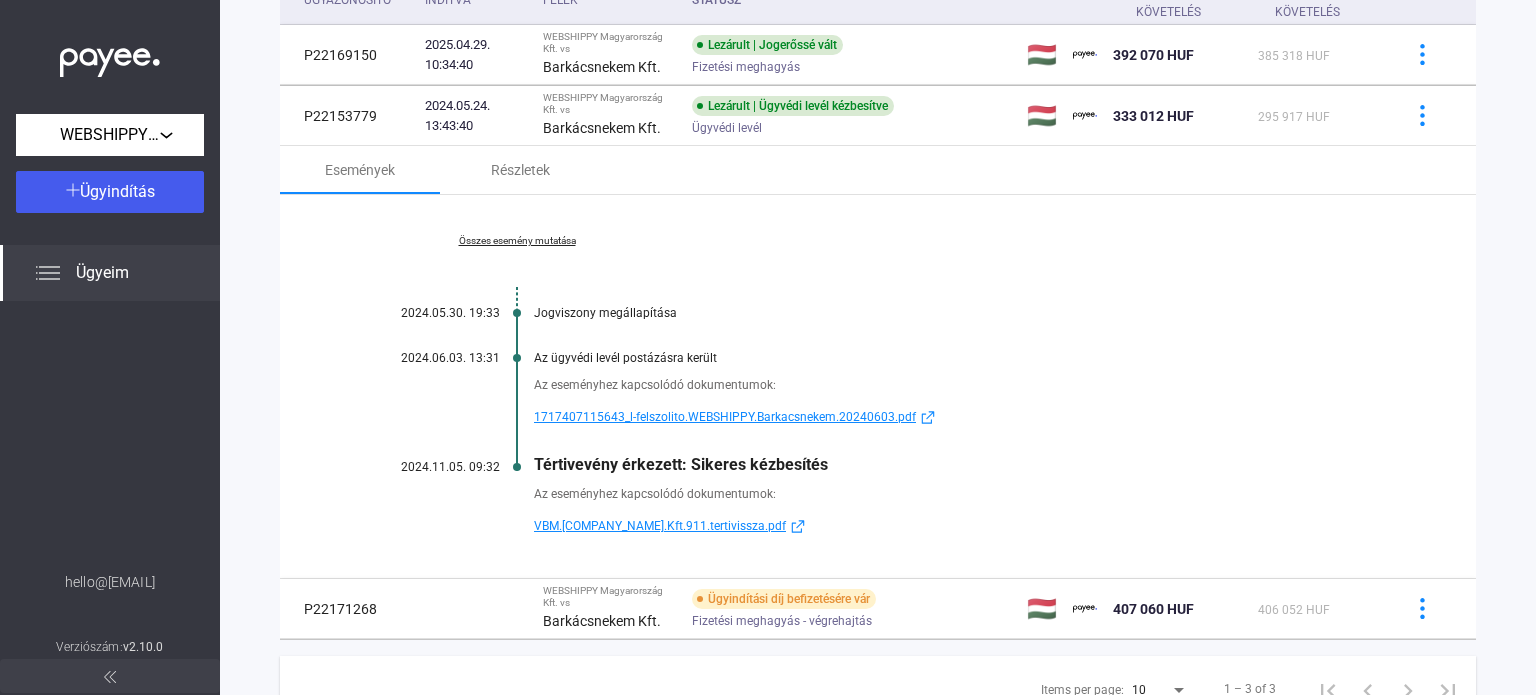 scroll, scrollTop: 97, scrollLeft: 0, axis: vertical 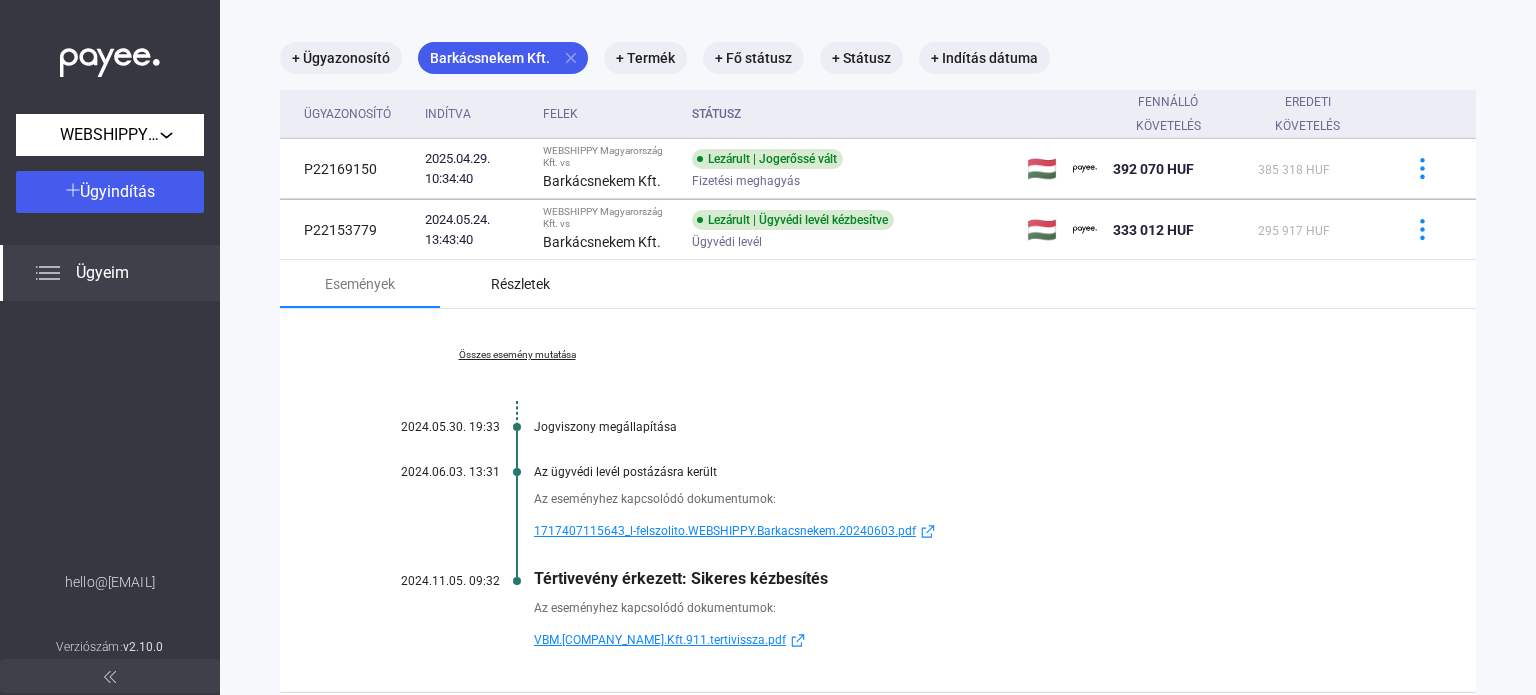click on "Részletek" at bounding box center [520, 284] 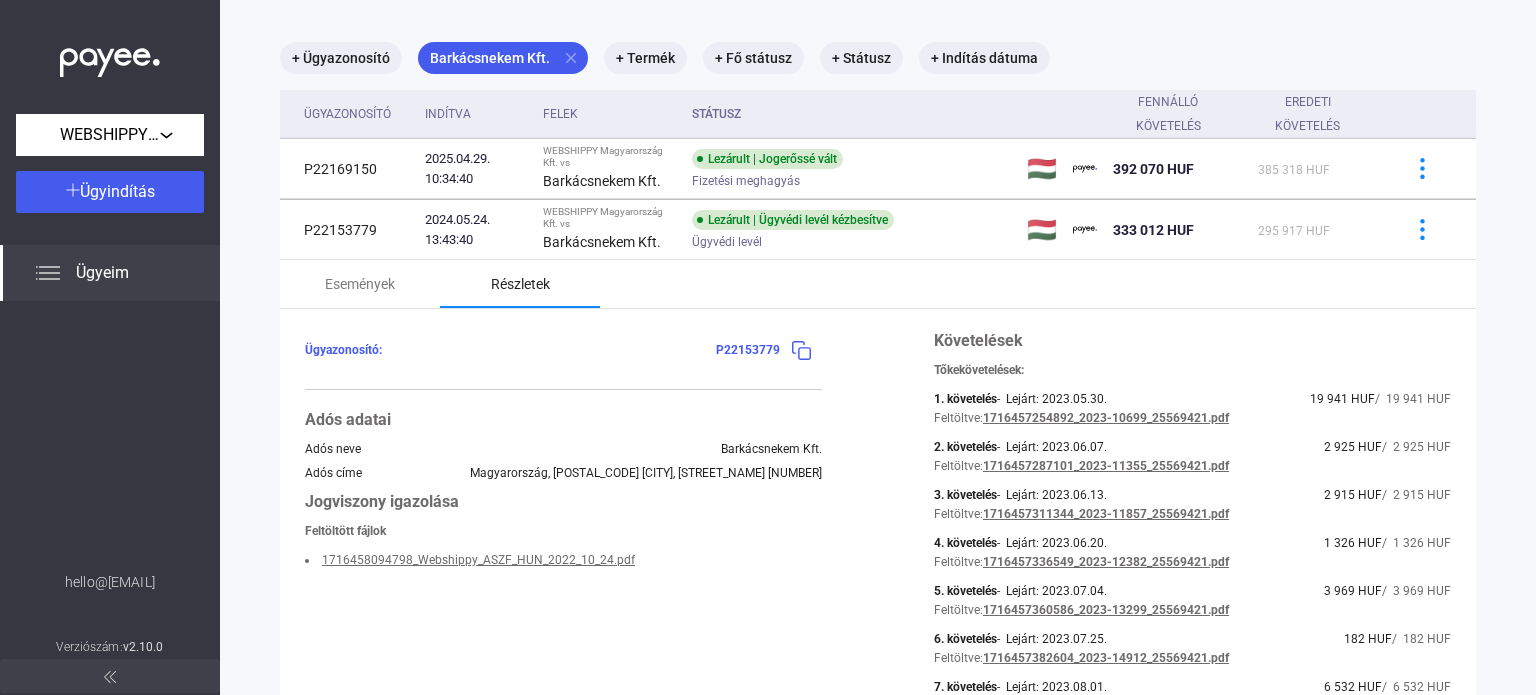 scroll, scrollTop: 397, scrollLeft: 0, axis: vertical 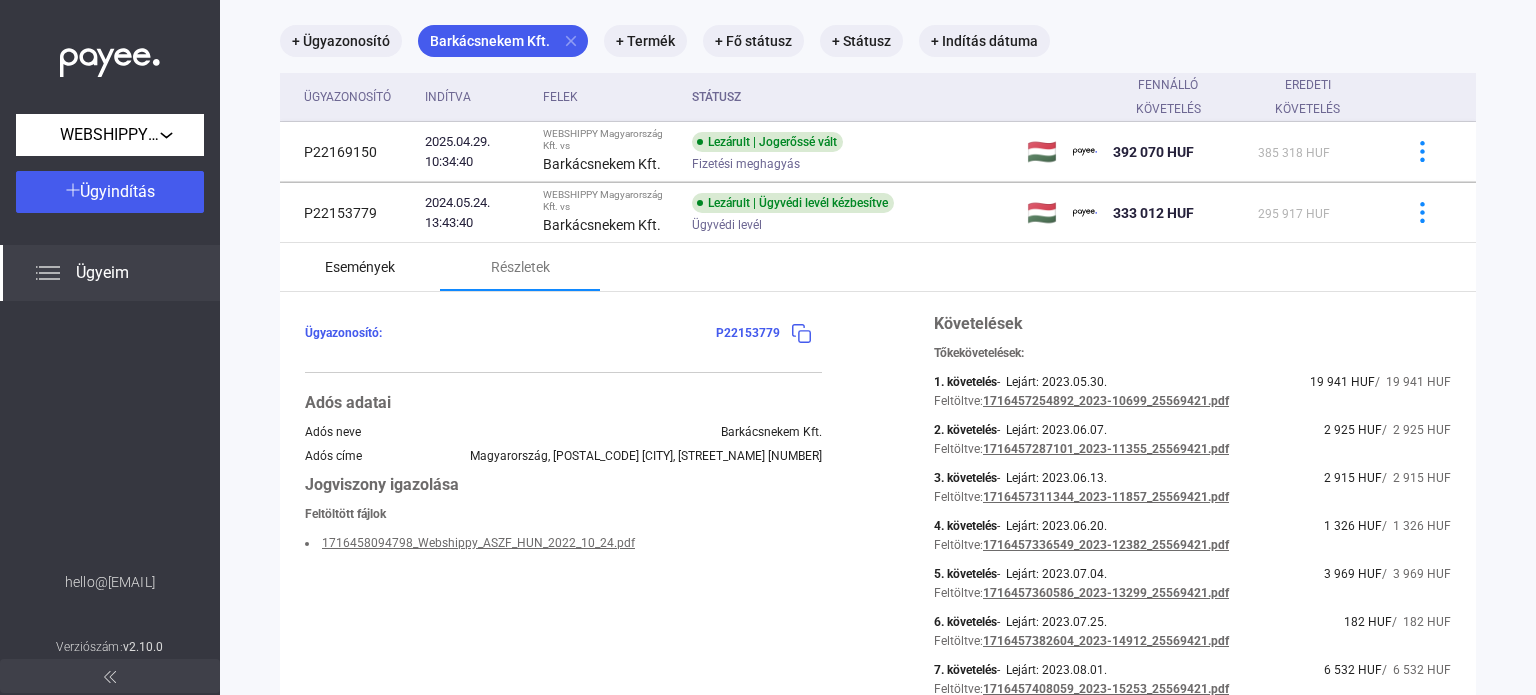 click on "Események" at bounding box center (360, 267) 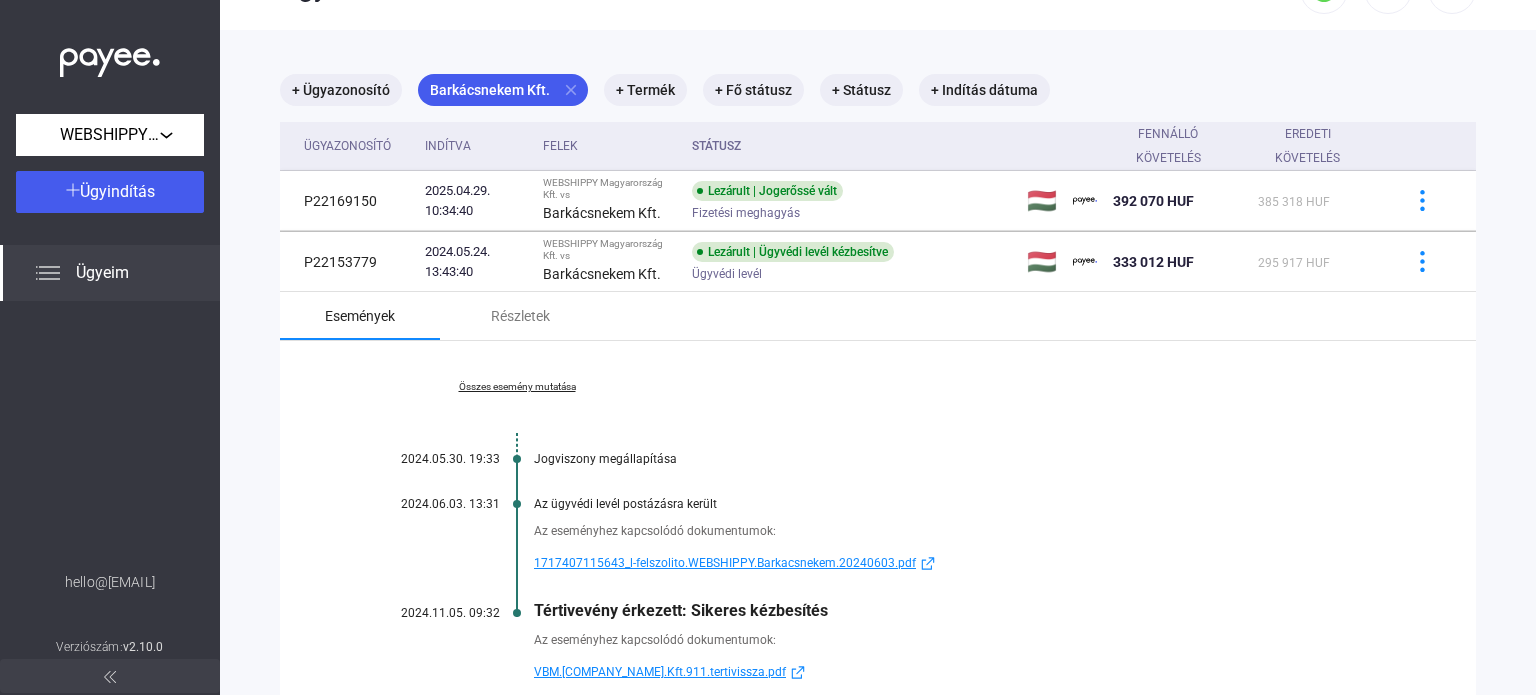 scroll, scrollTop: 100, scrollLeft: 0, axis: vertical 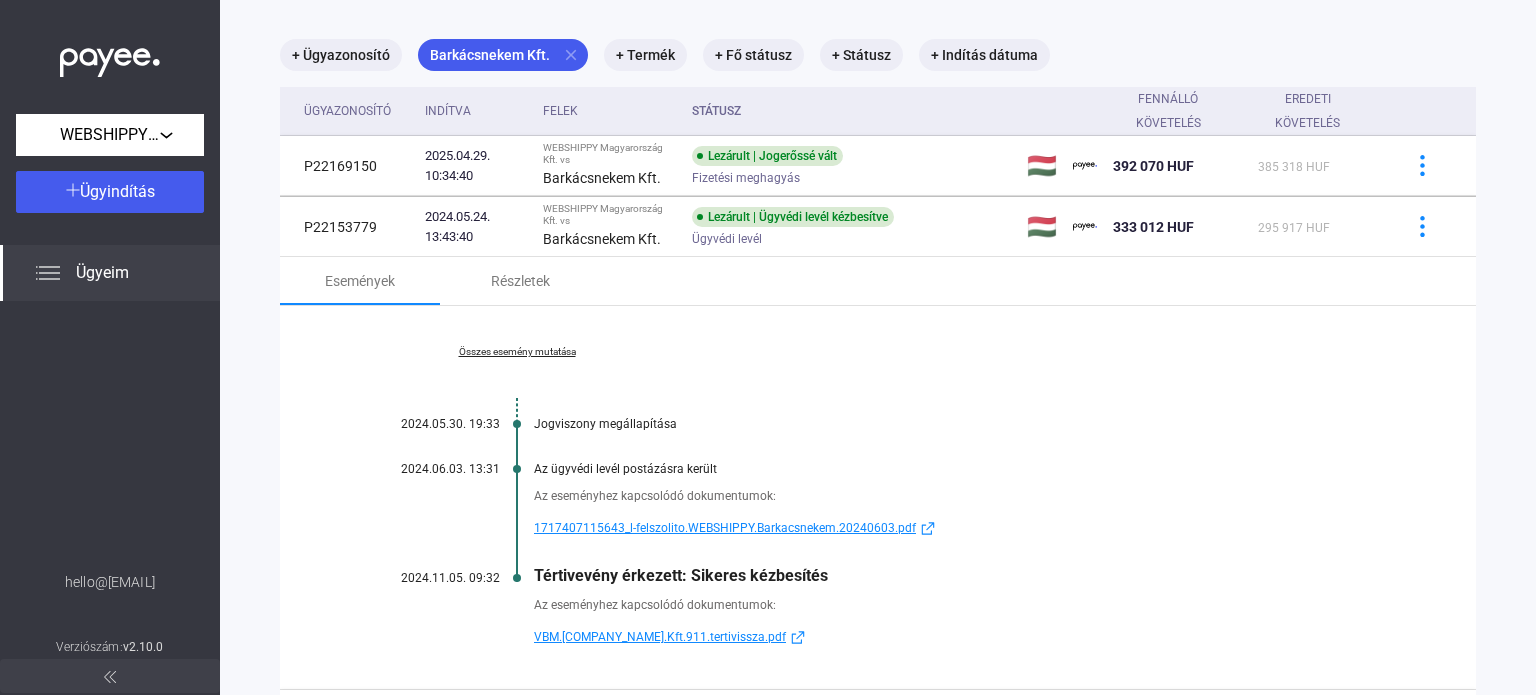 click on "Összes esemény mutatása" at bounding box center (517, 352) 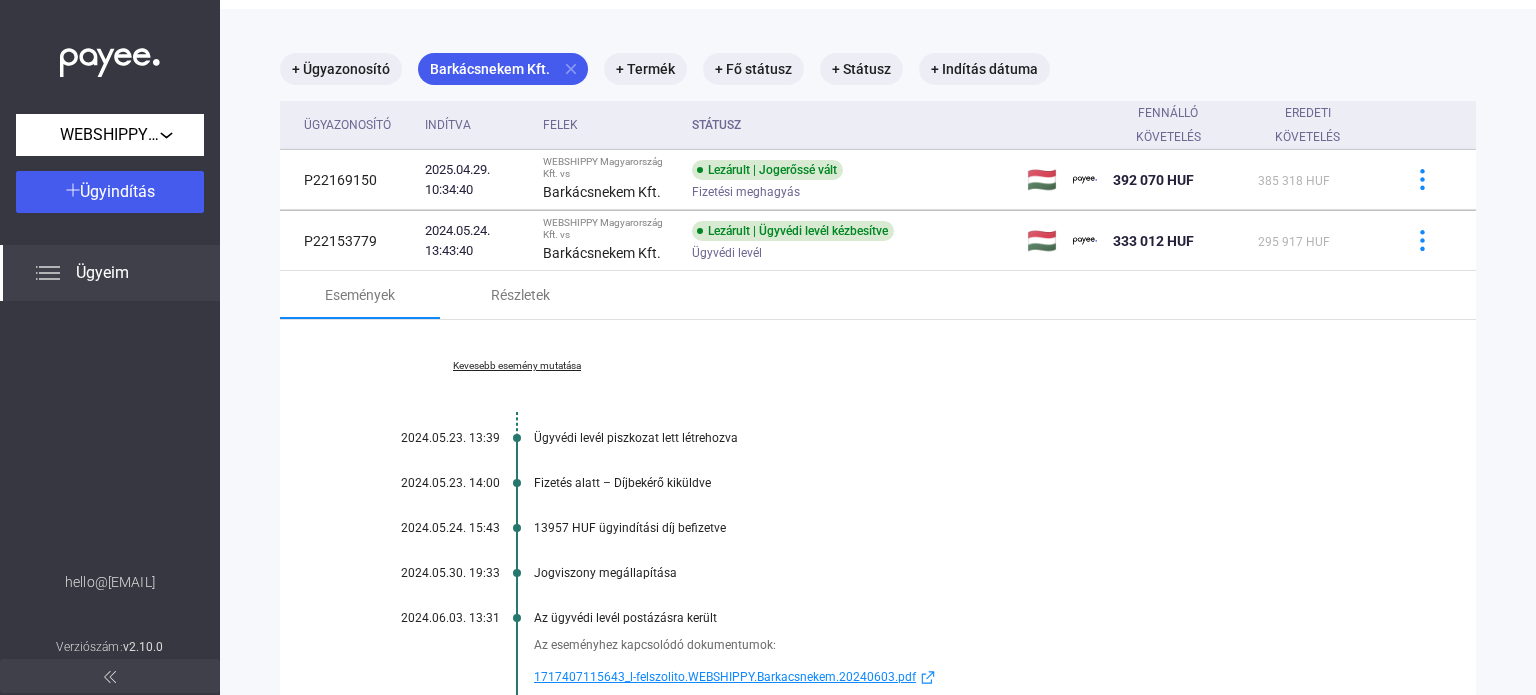 scroll, scrollTop: 32, scrollLeft: 0, axis: vertical 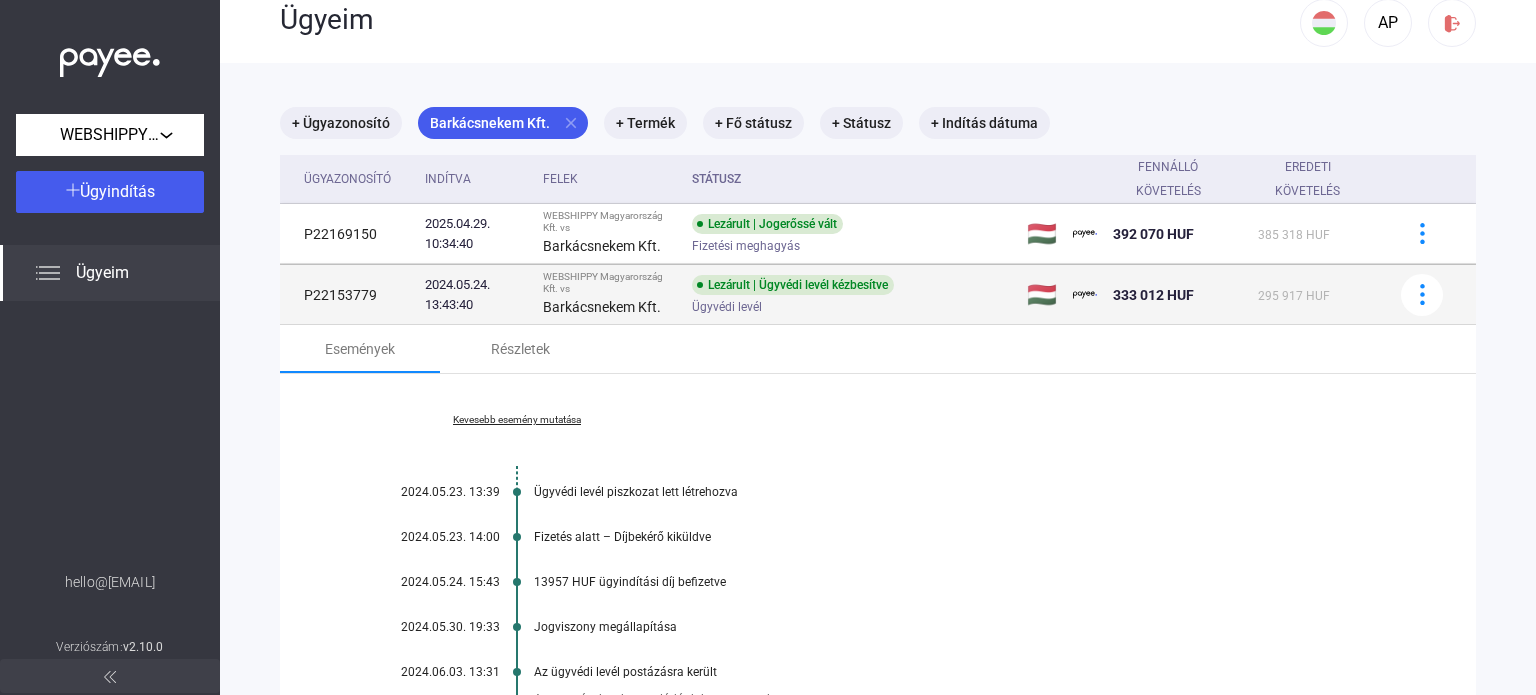click on "P22153779" at bounding box center (348, 295) 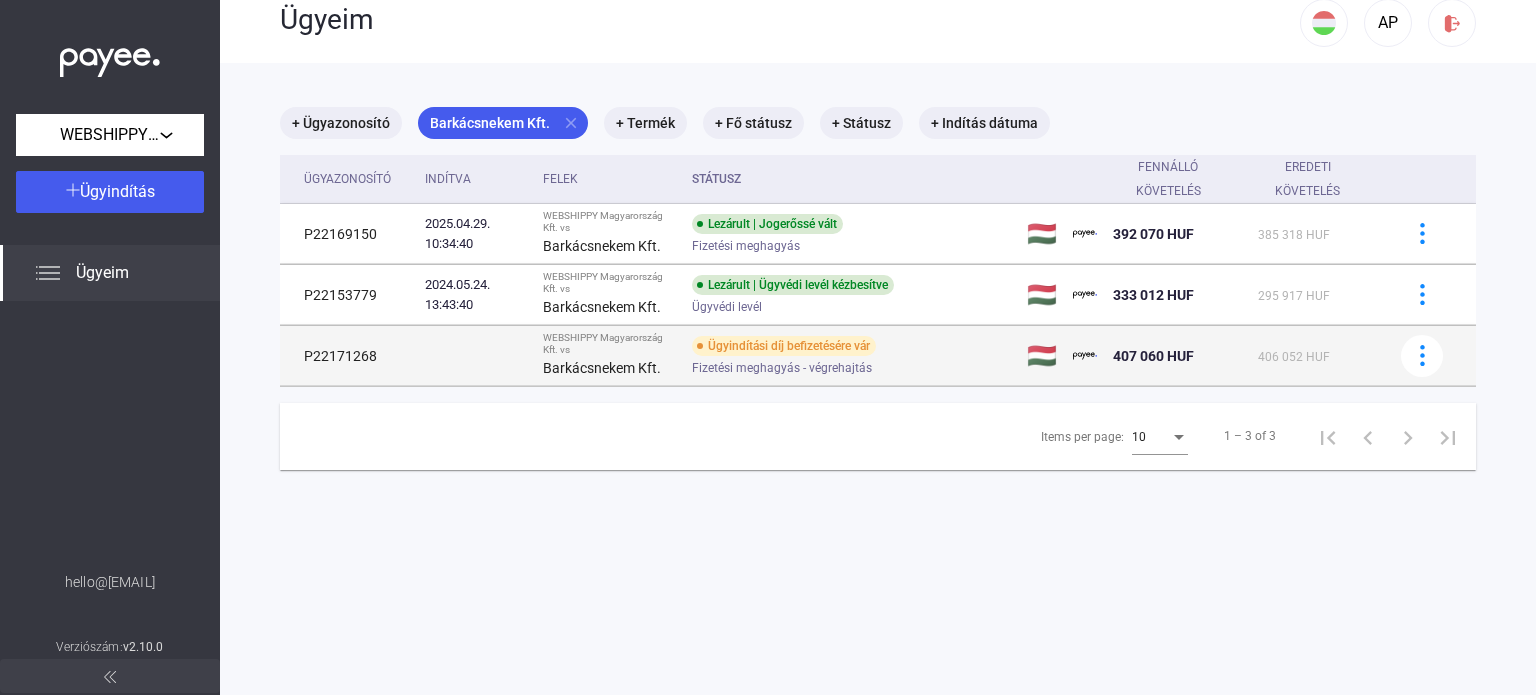 click on "P22171268" at bounding box center (348, 356) 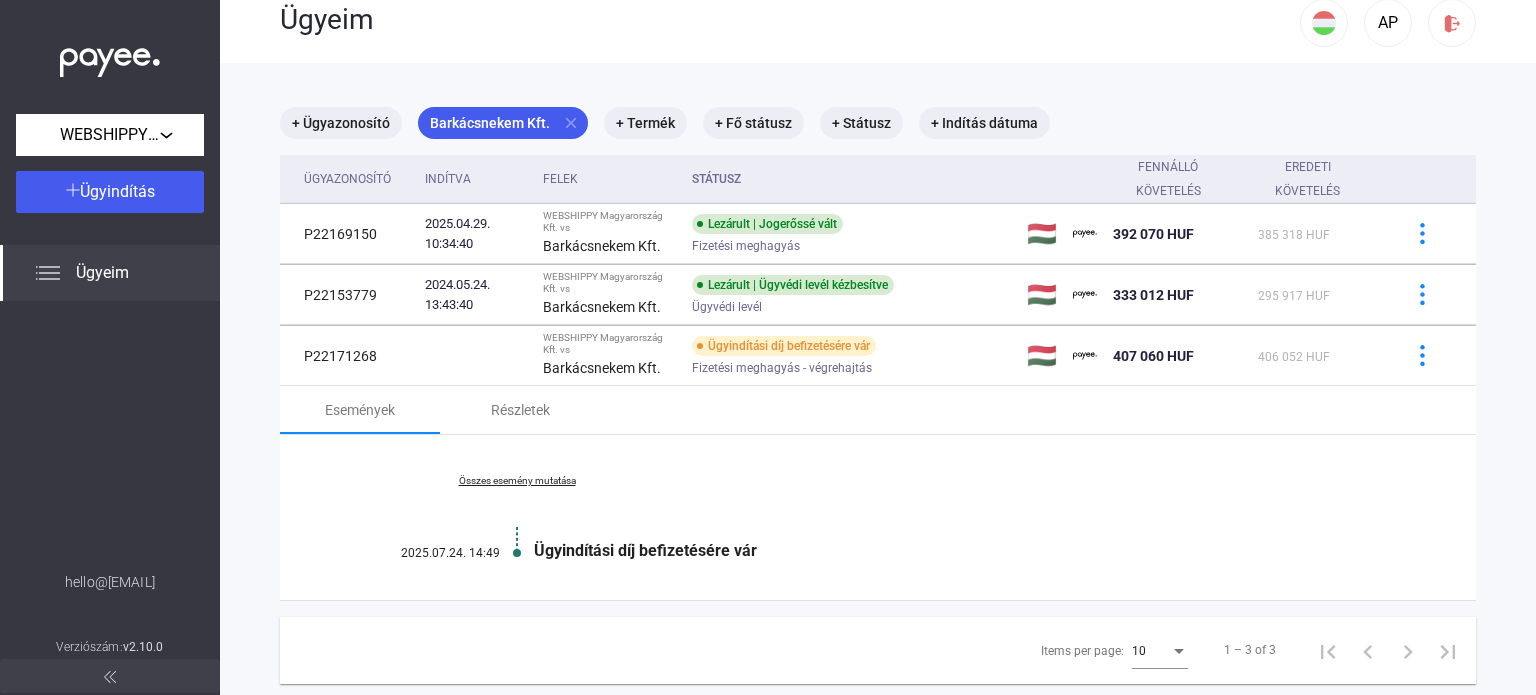 scroll, scrollTop: 95, scrollLeft: 0, axis: vertical 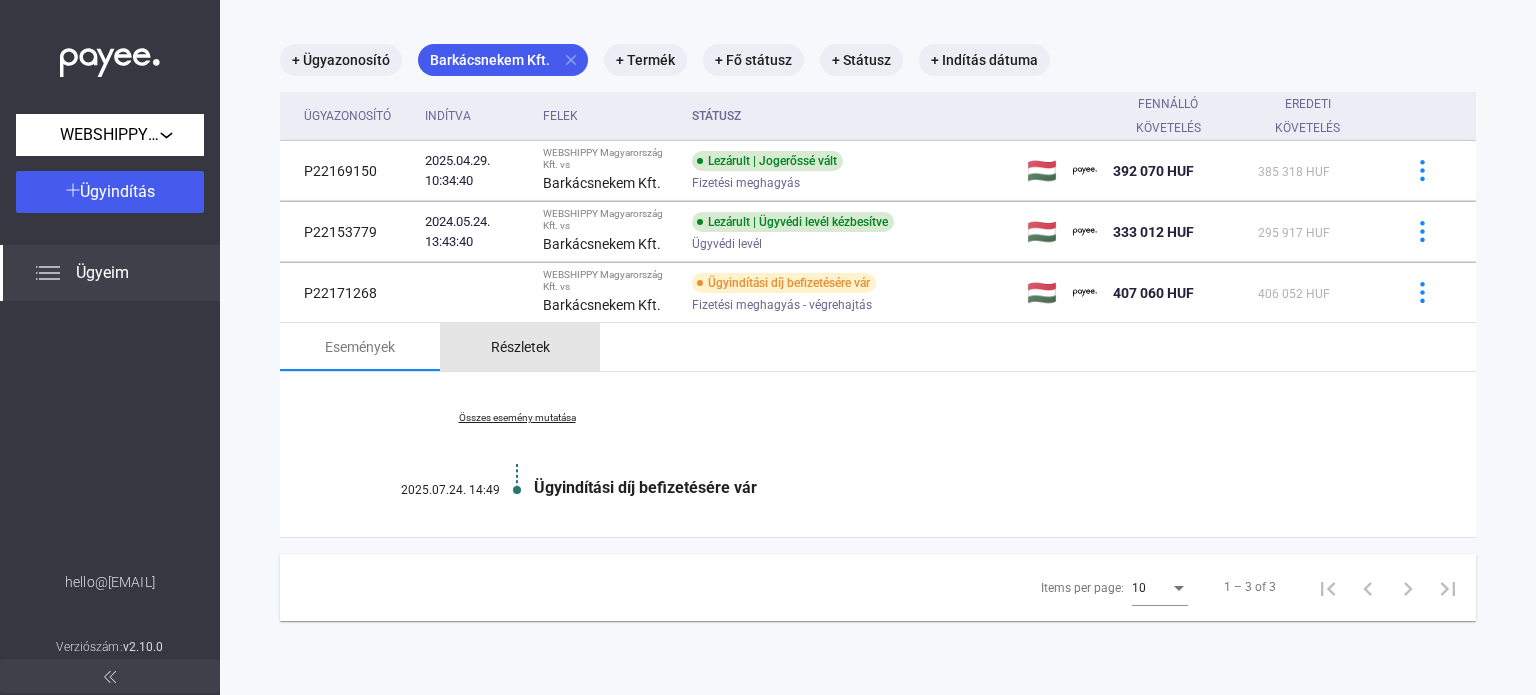 click on "Részletek" at bounding box center (520, 347) 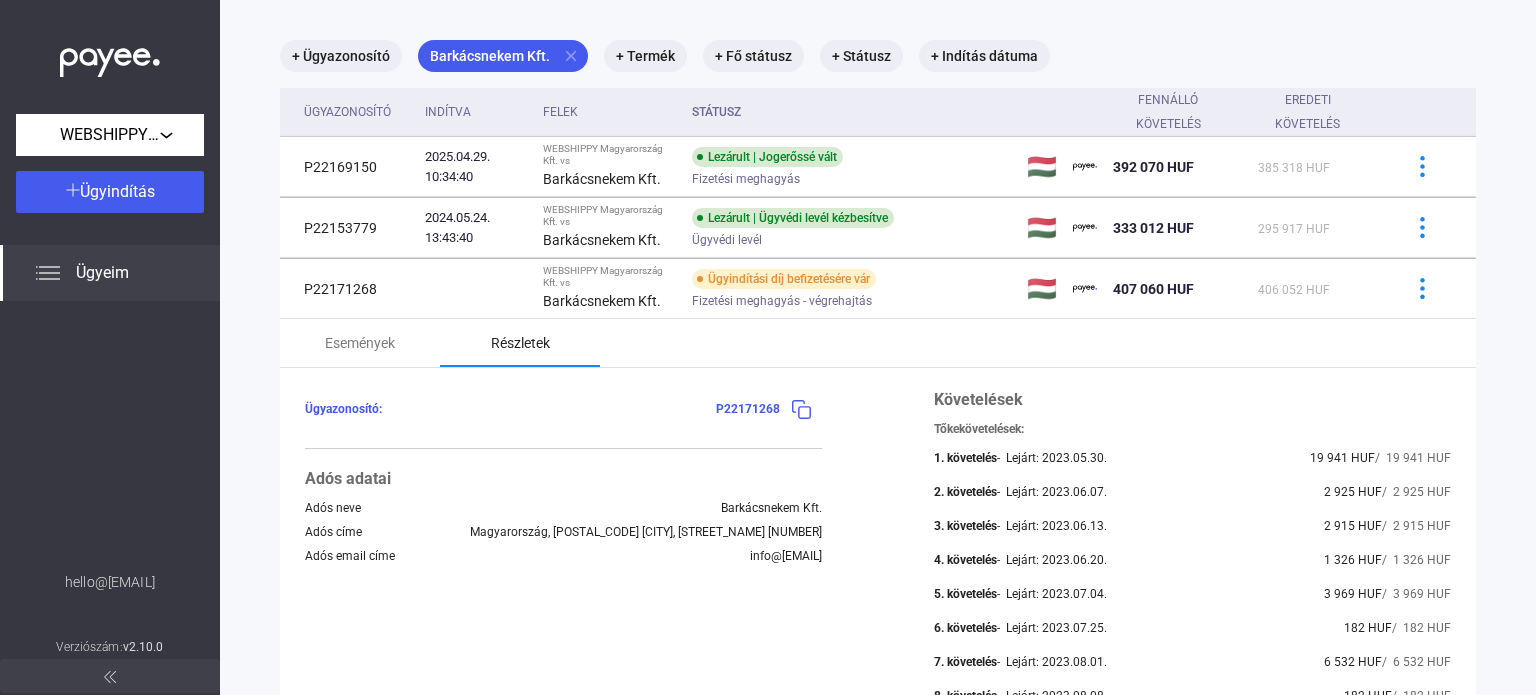 scroll, scrollTop: 95, scrollLeft: 0, axis: vertical 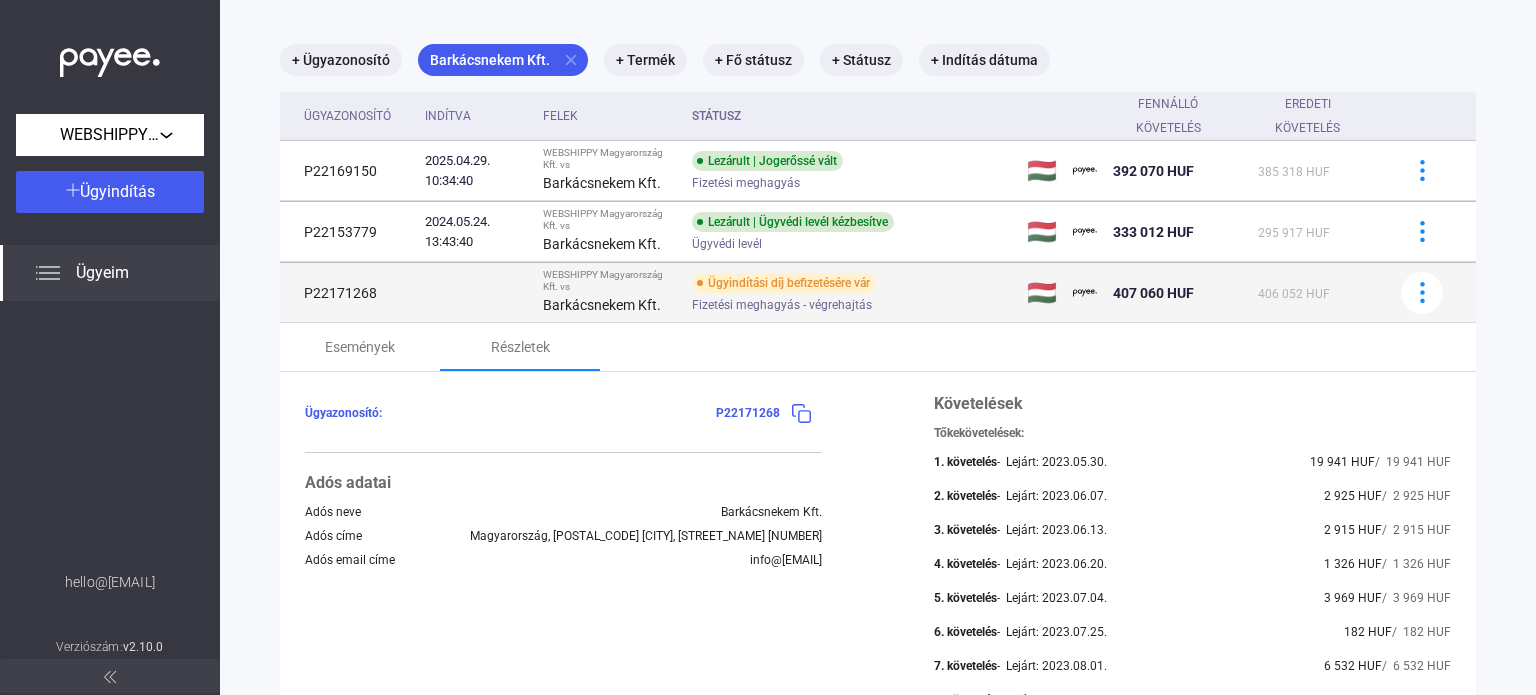 click on "P22171268" at bounding box center (348, 293) 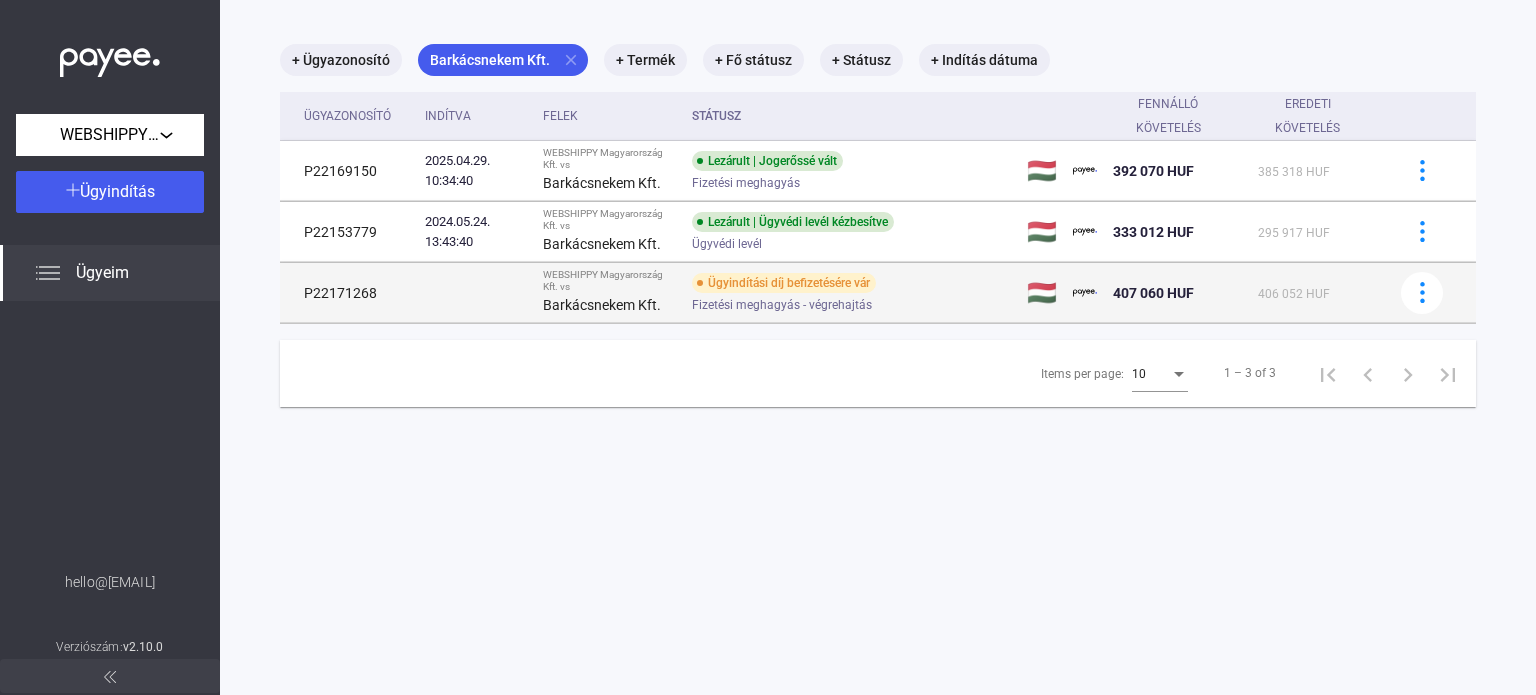 click on "P22171268" at bounding box center (348, 293) 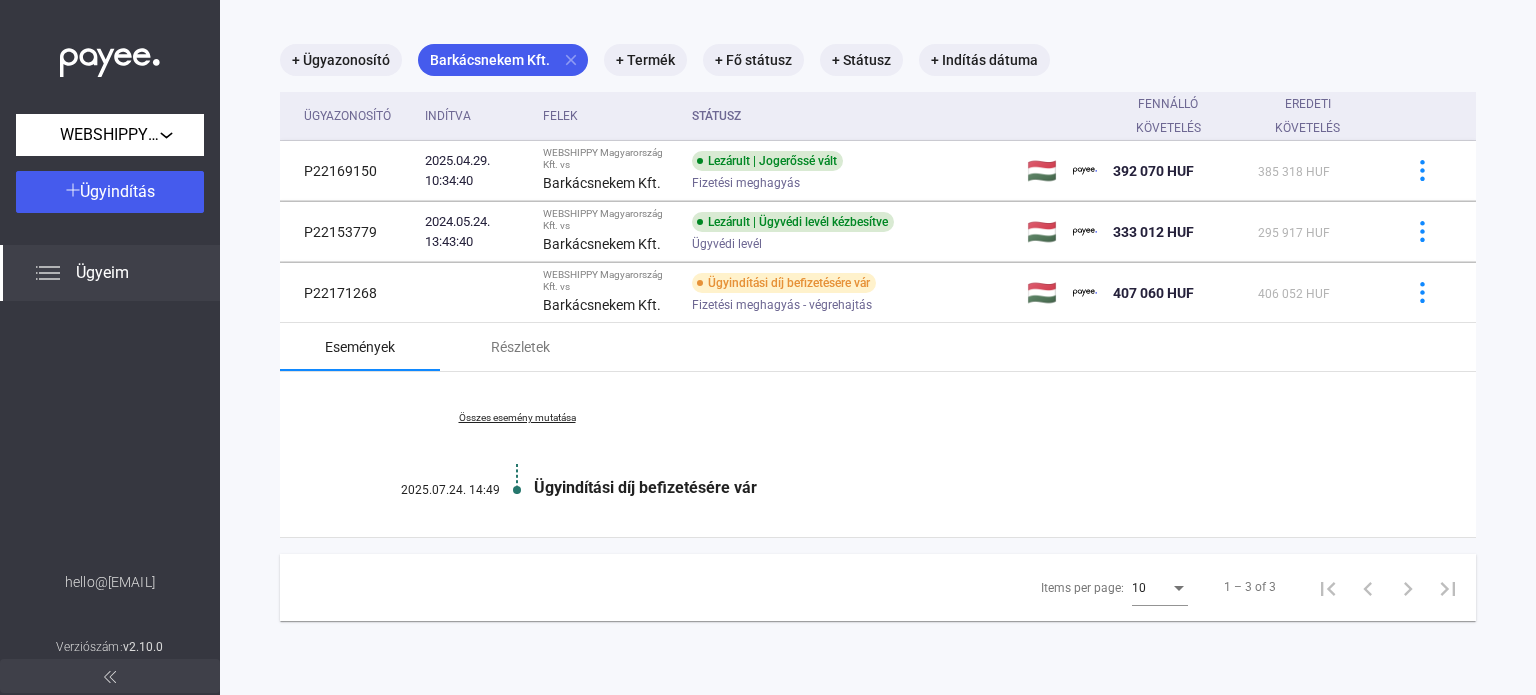 click on "Események" at bounding box center (360, 347) 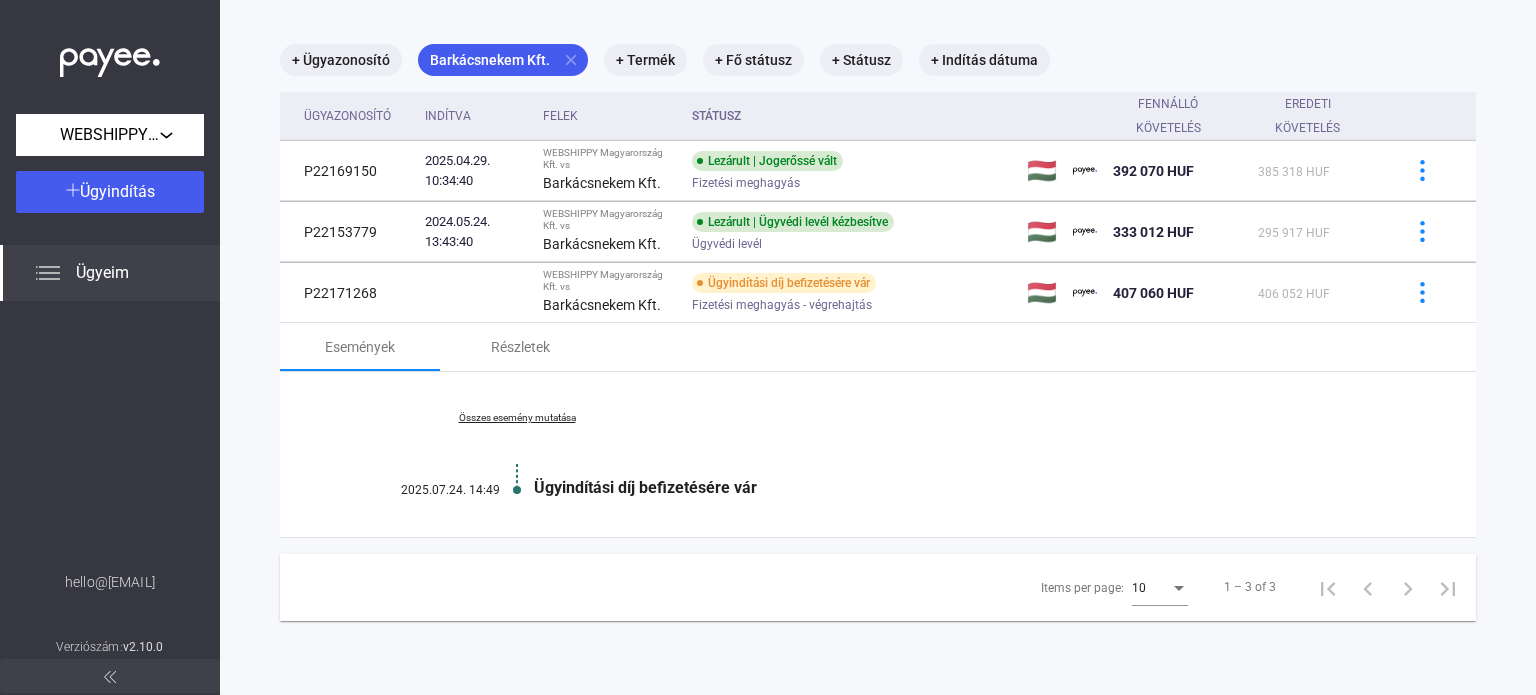 click on "Összes esemény mutatása" at bounding box center [517, 418] 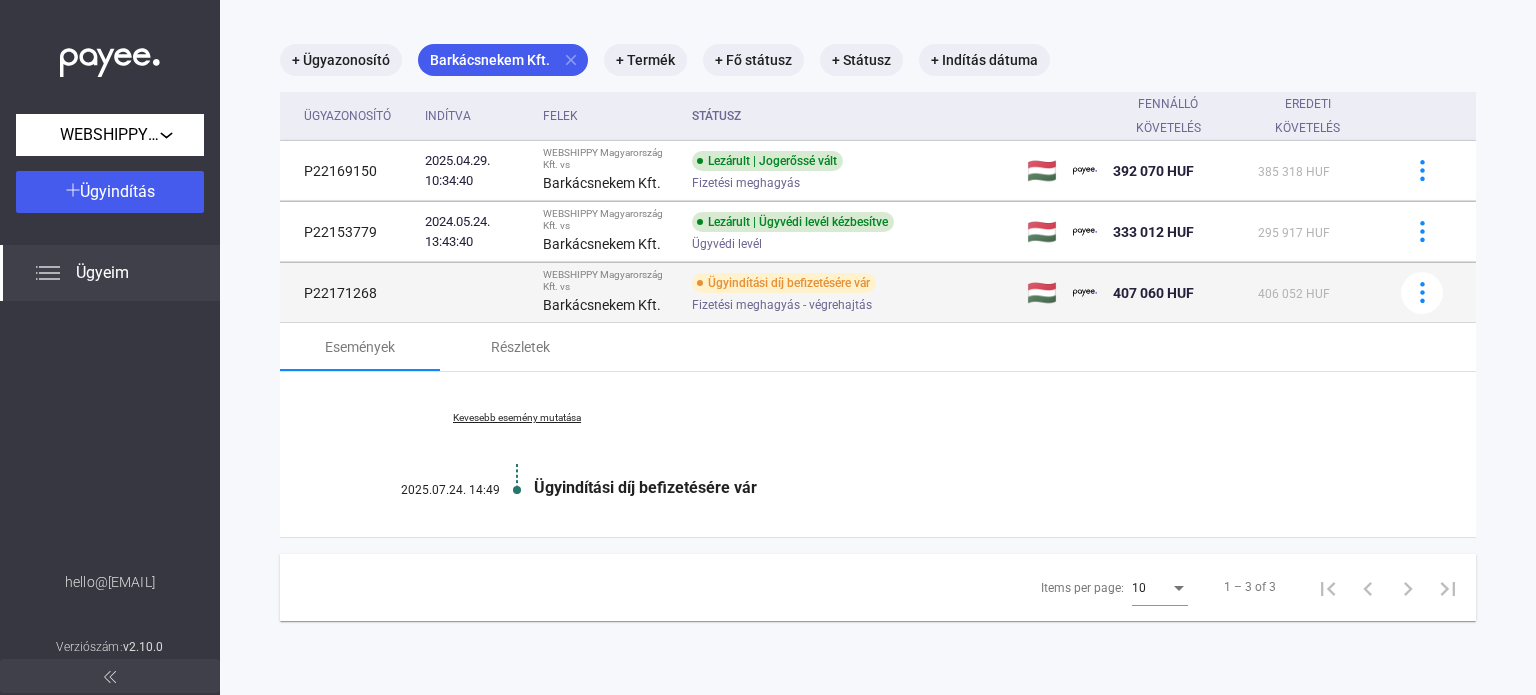 drag, startPoint x: 299, startPoint y: 299, endPoint x: 380, endPoint y: 303, distance: 81.09871 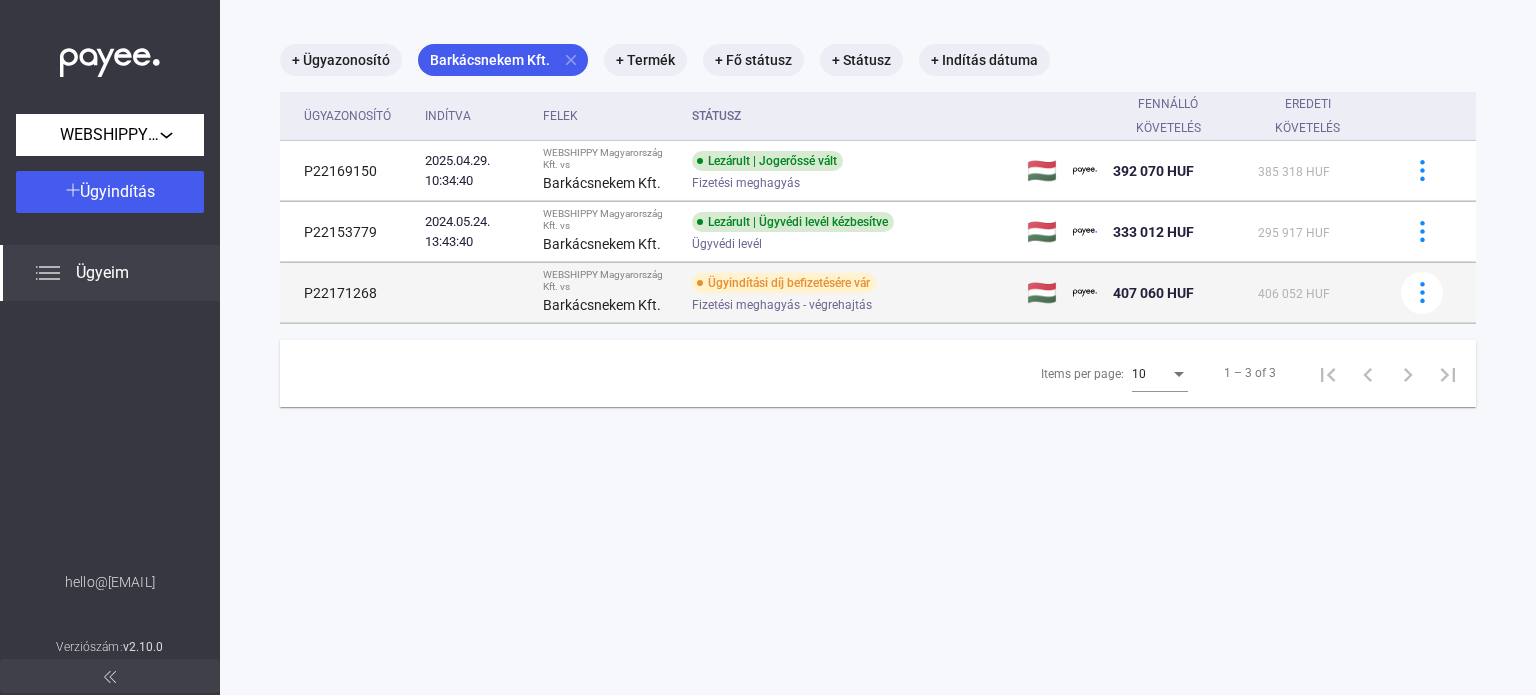 copy on "P22171268" 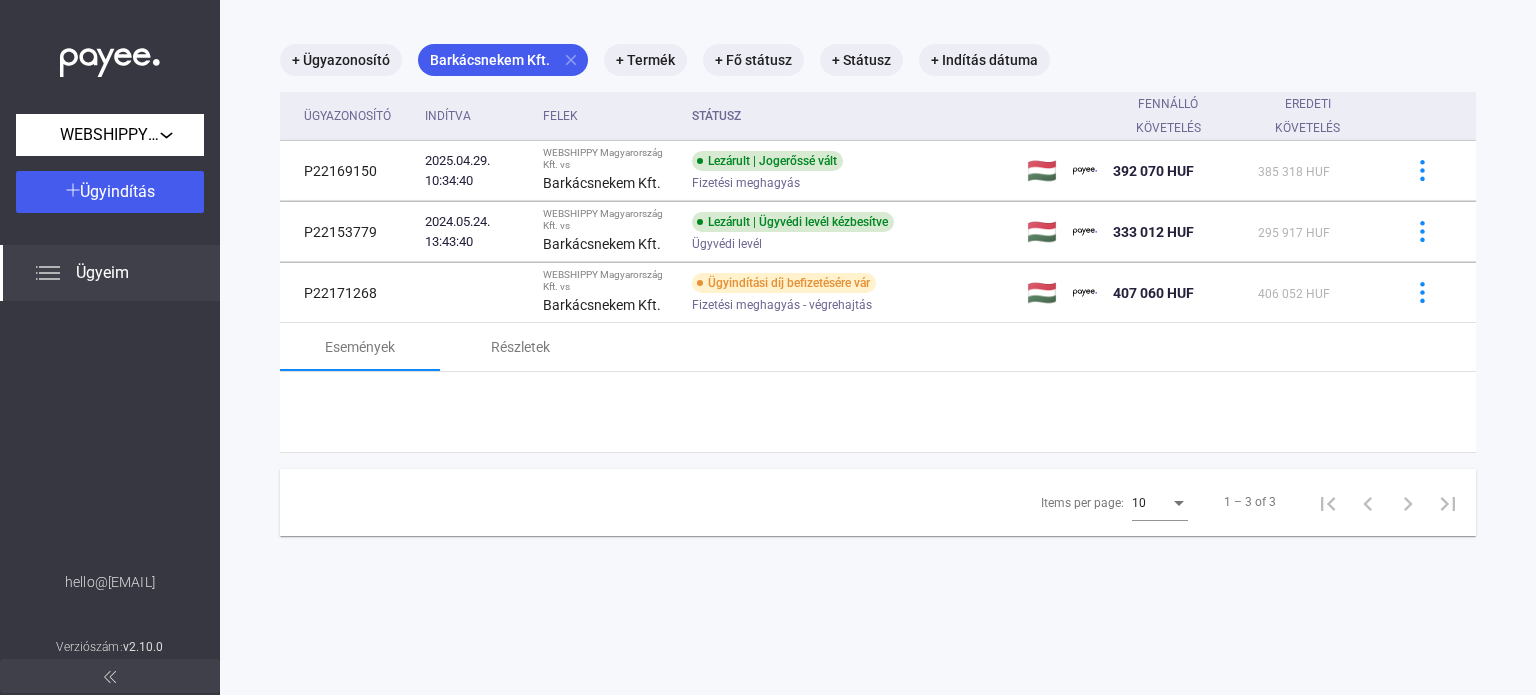copy on "Barkácsnekem Kft." 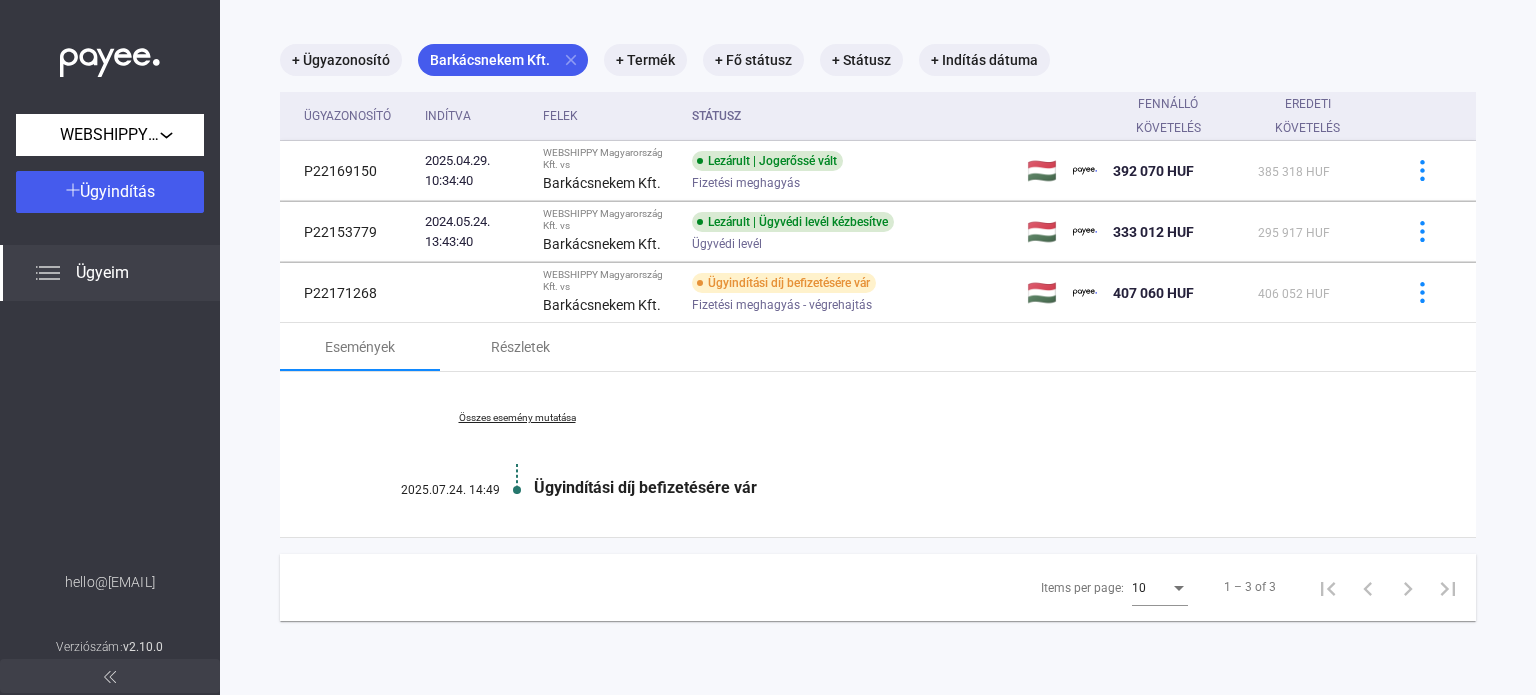 scroll, scrollTop: 0, scrollLeft: 0, axis: both 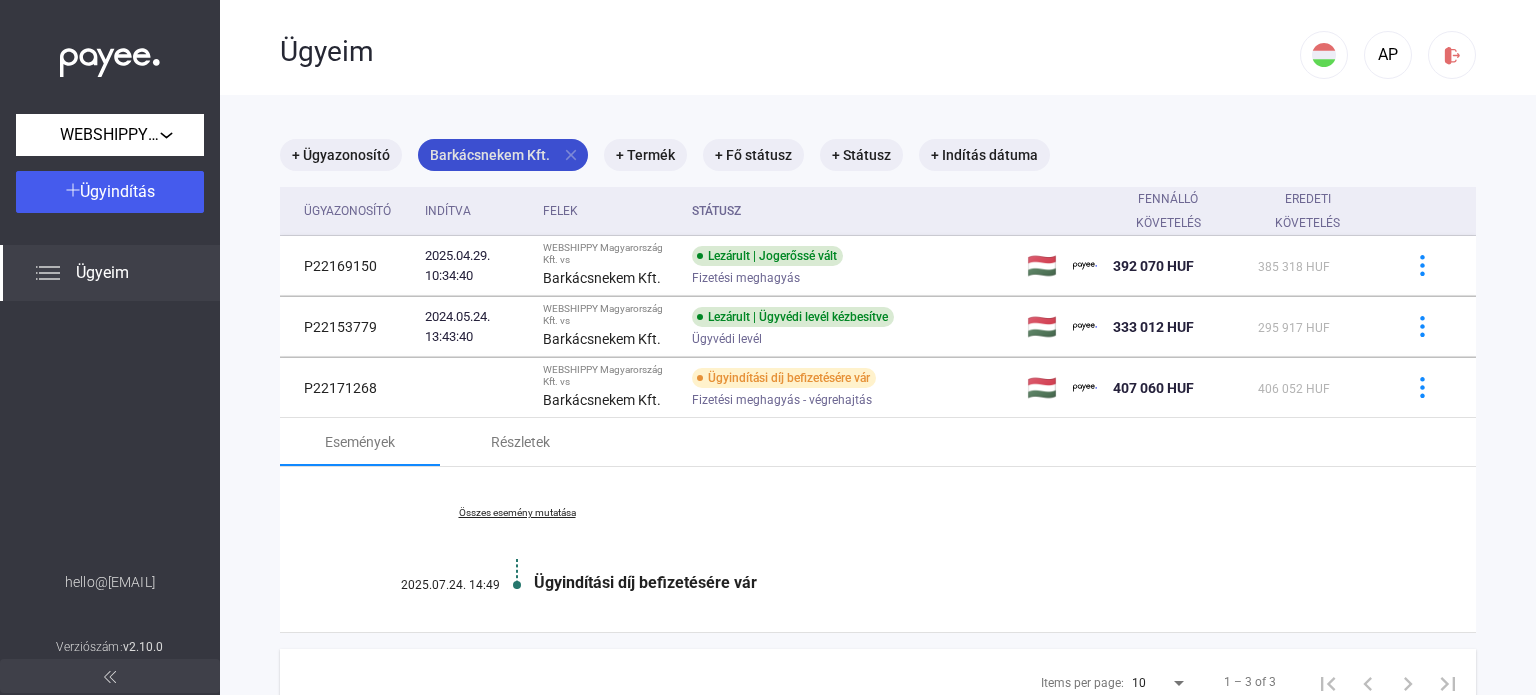 click on "close" at bounding box center [571, 155] 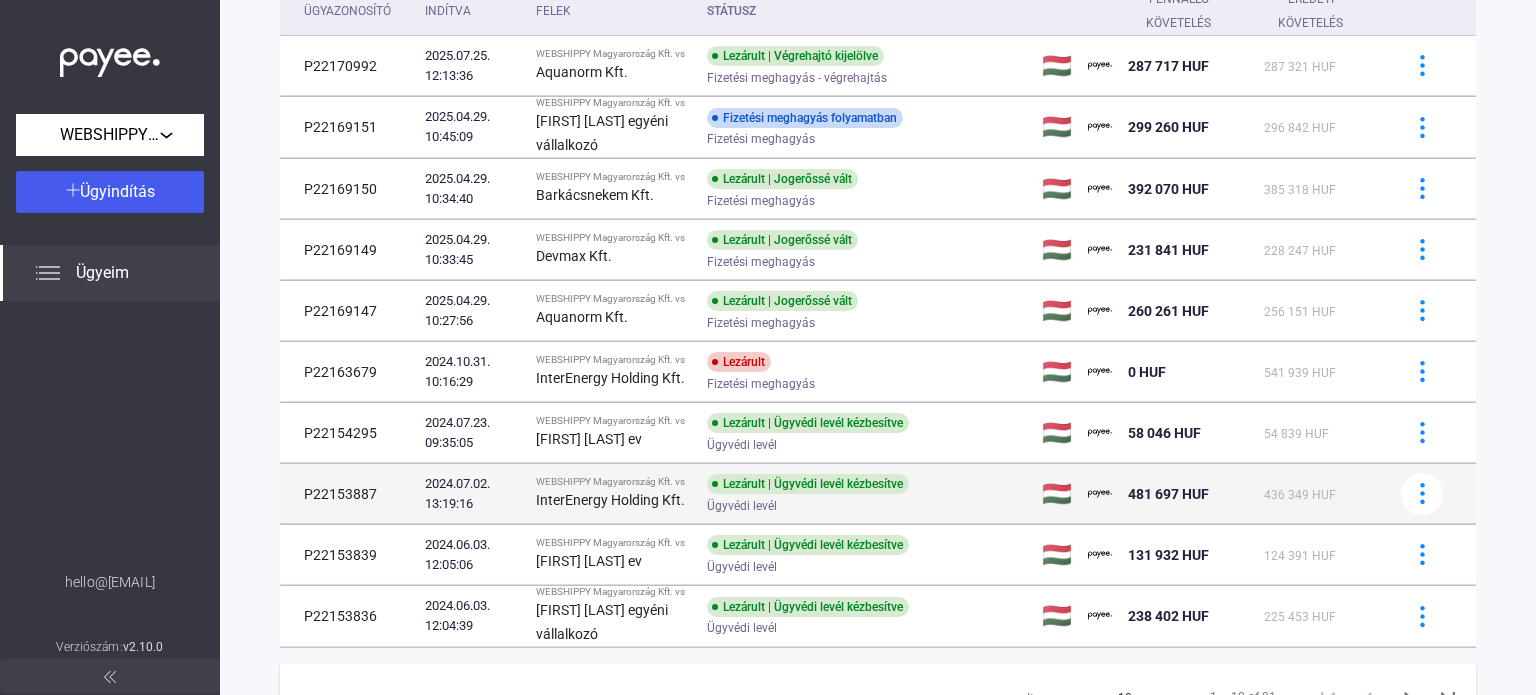 scroll, scrollTop: 300, scrollLeft: 0, axis: vertical 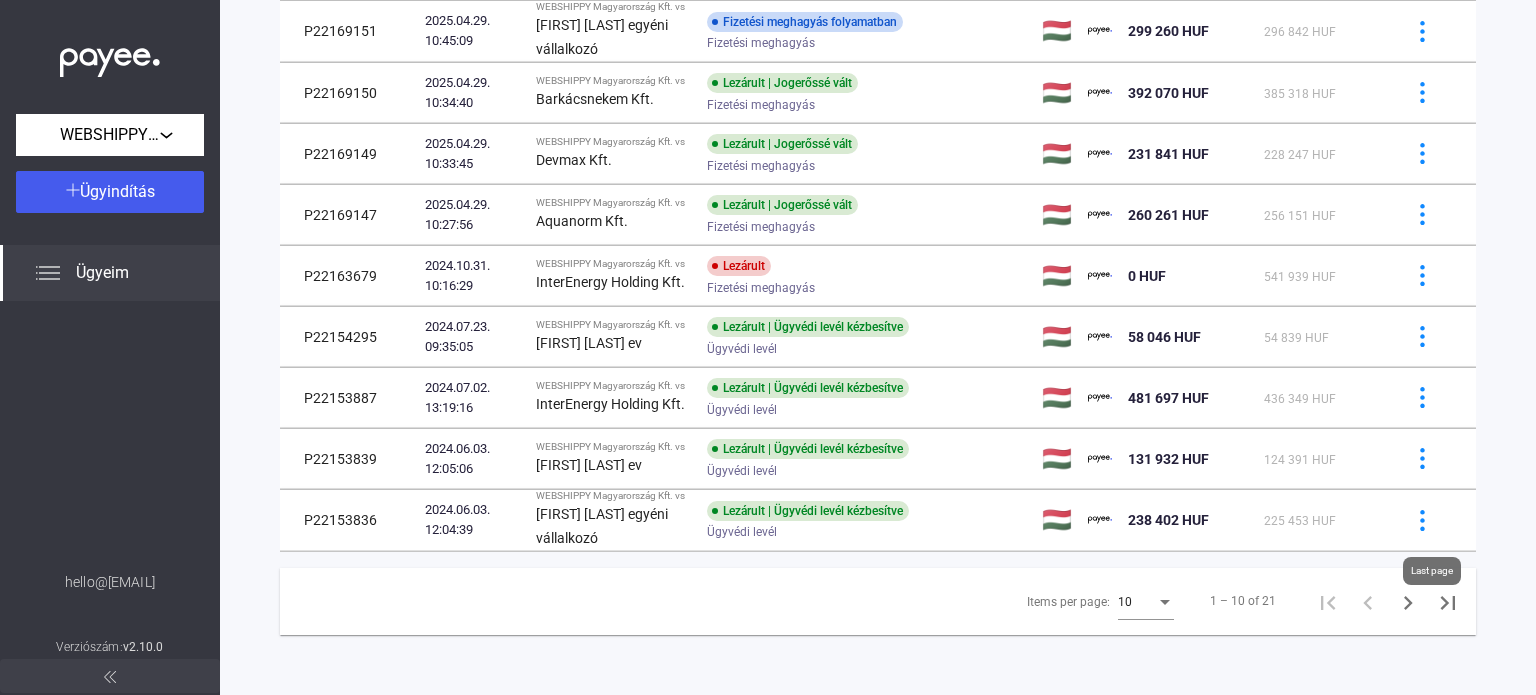 click 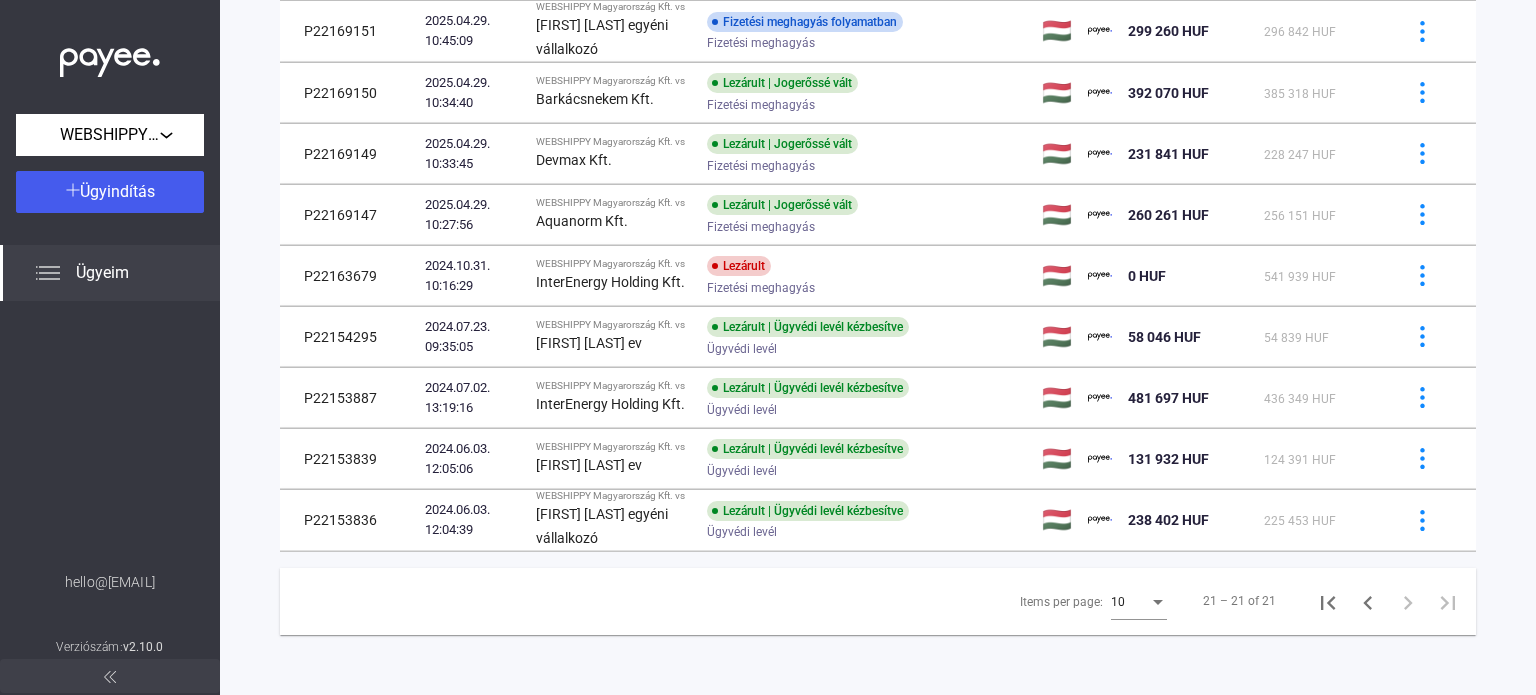 scroll, scrollTop: 95, scrollLeft: 0, axis: vertical 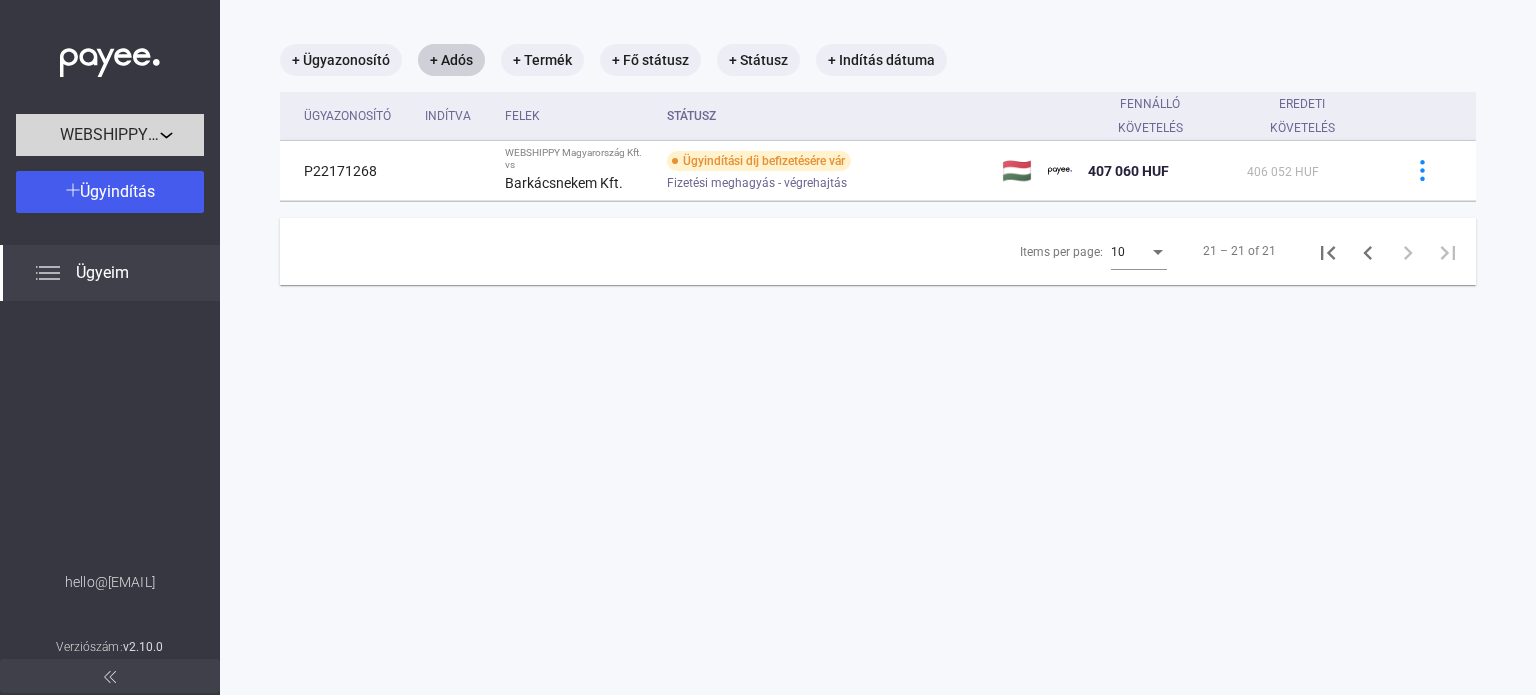 click on "WEBSHIPPY Magyarország Kft." 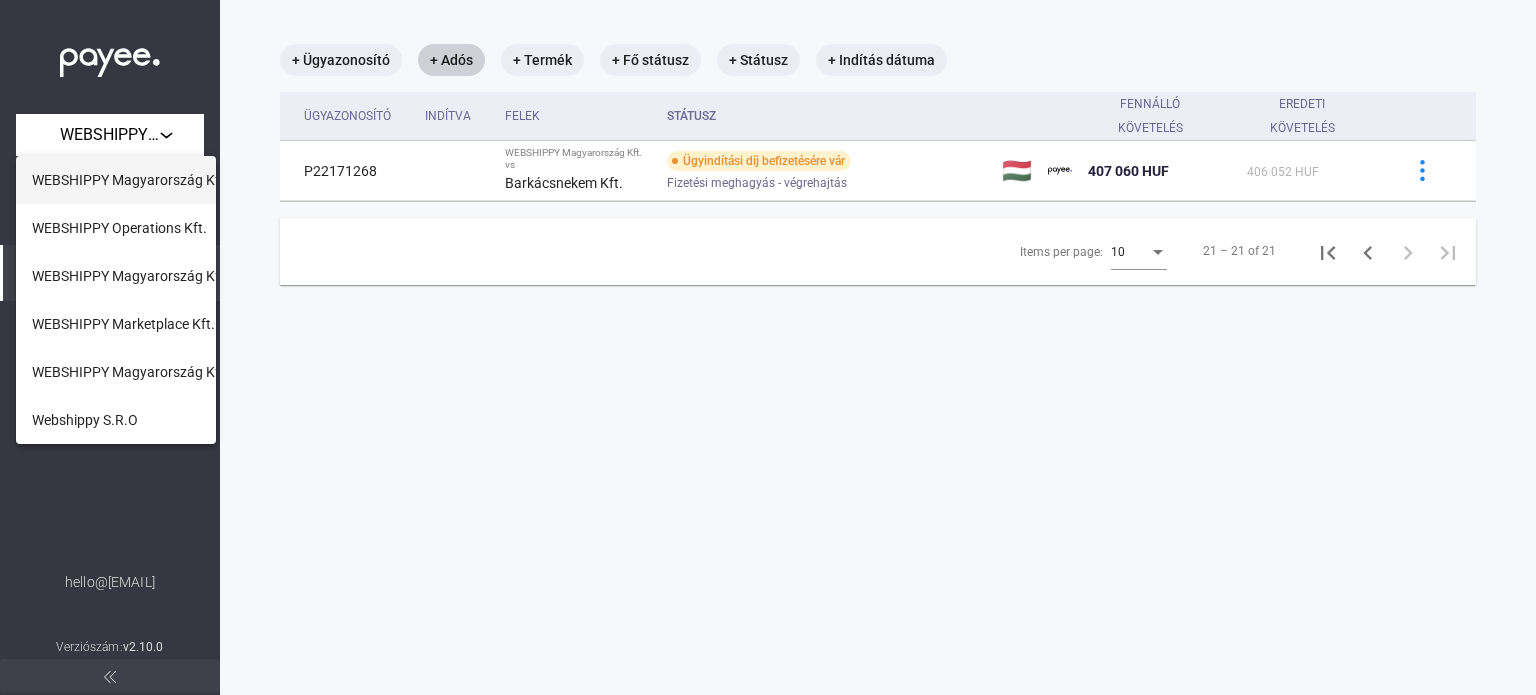 click on "WEBSHIPPY Magyarország Kft." at bounding box center (130, 180) 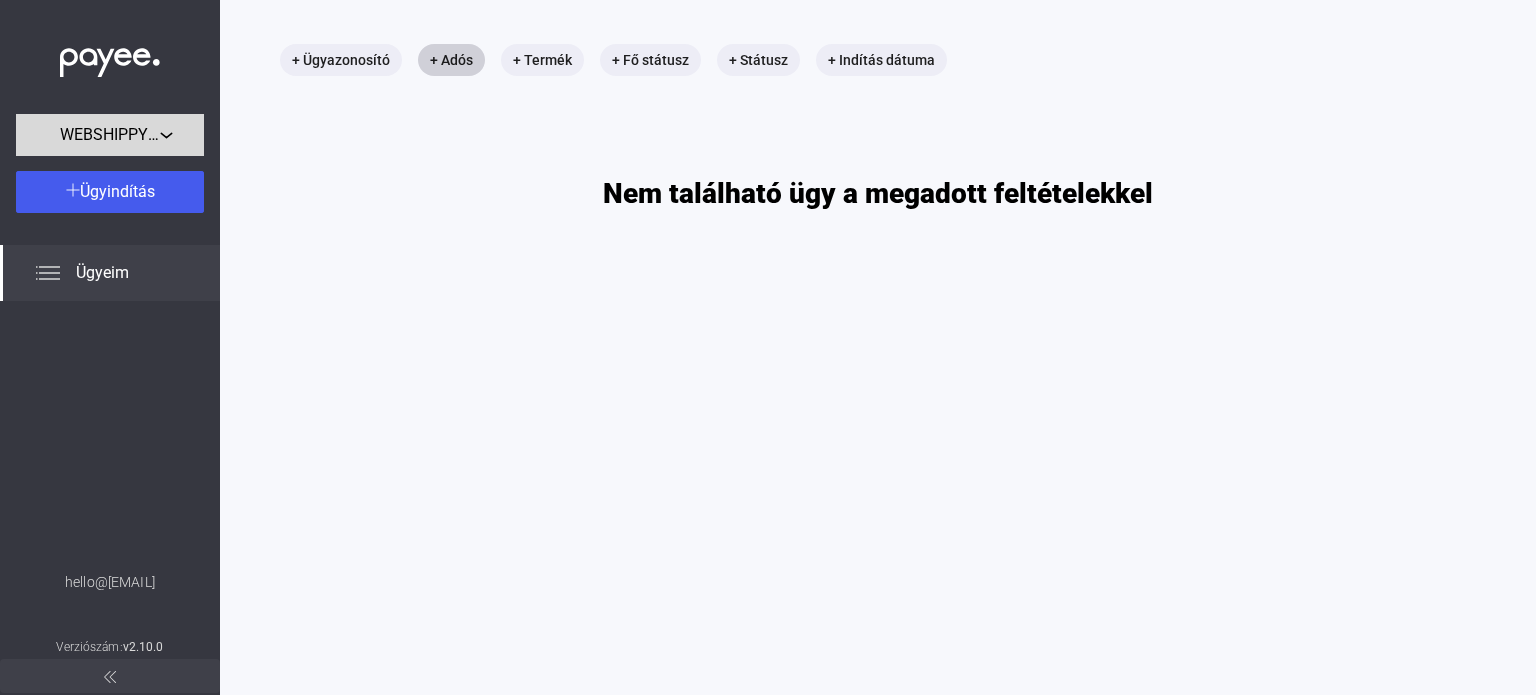 click on "WEBSHIPPY Magyarország Kft." 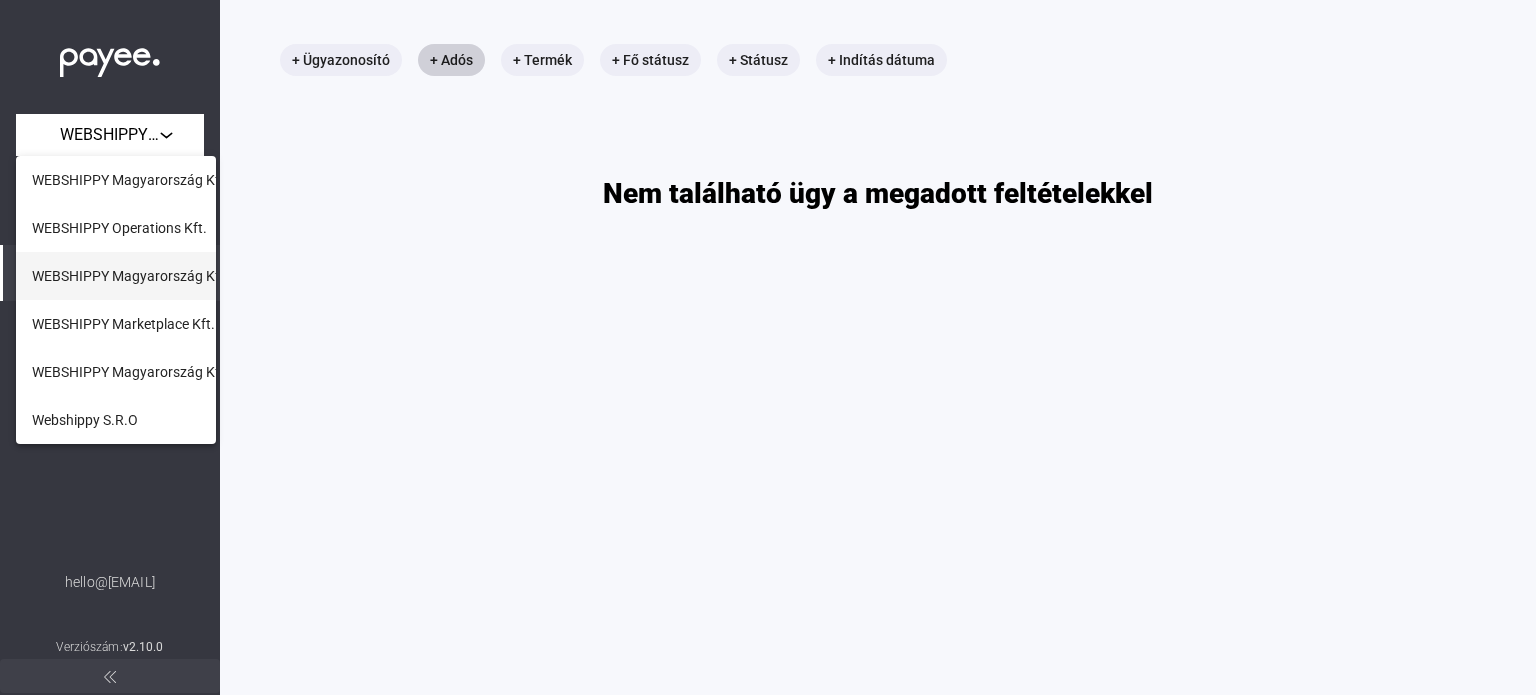 click on "WEBSHIPPY Magyarország Kft." at bounding box center (130, 276) 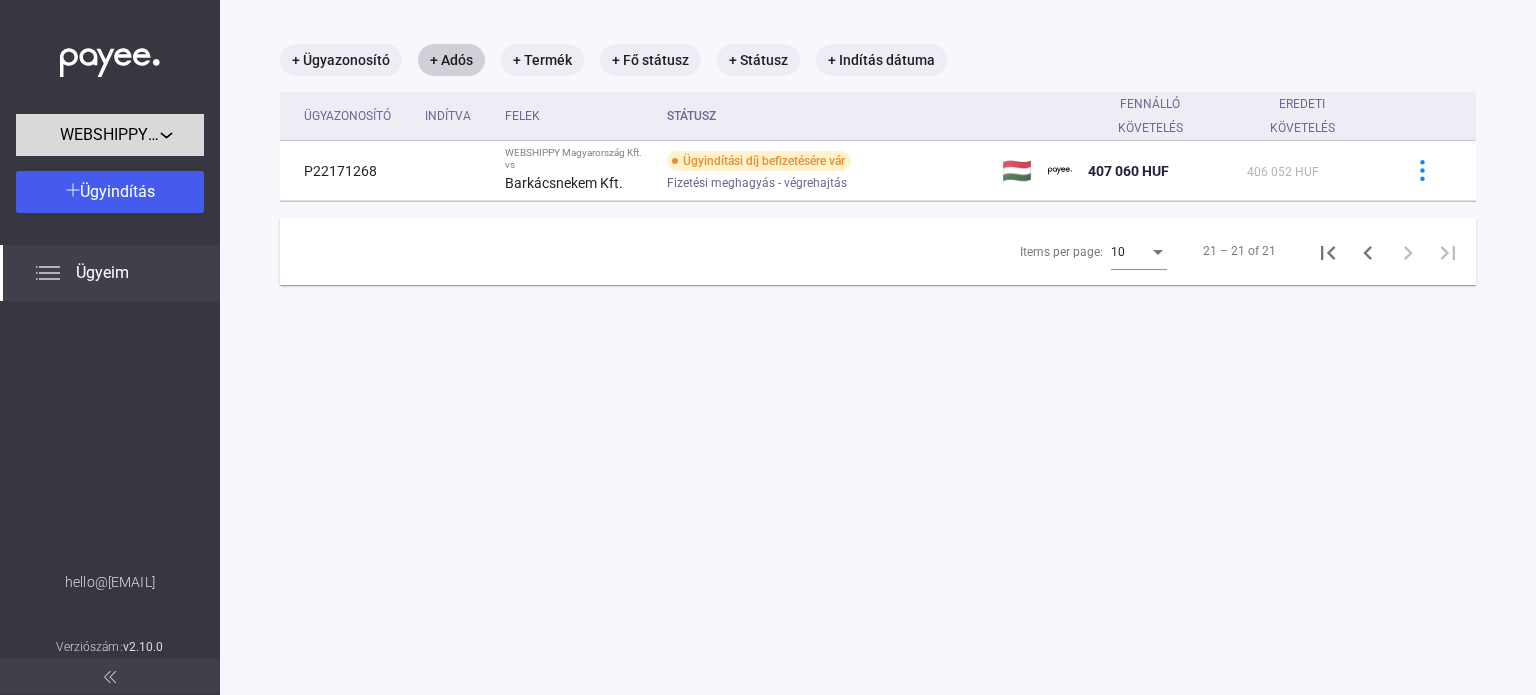 click on "WEBSHIPPY Magyarország Kft." 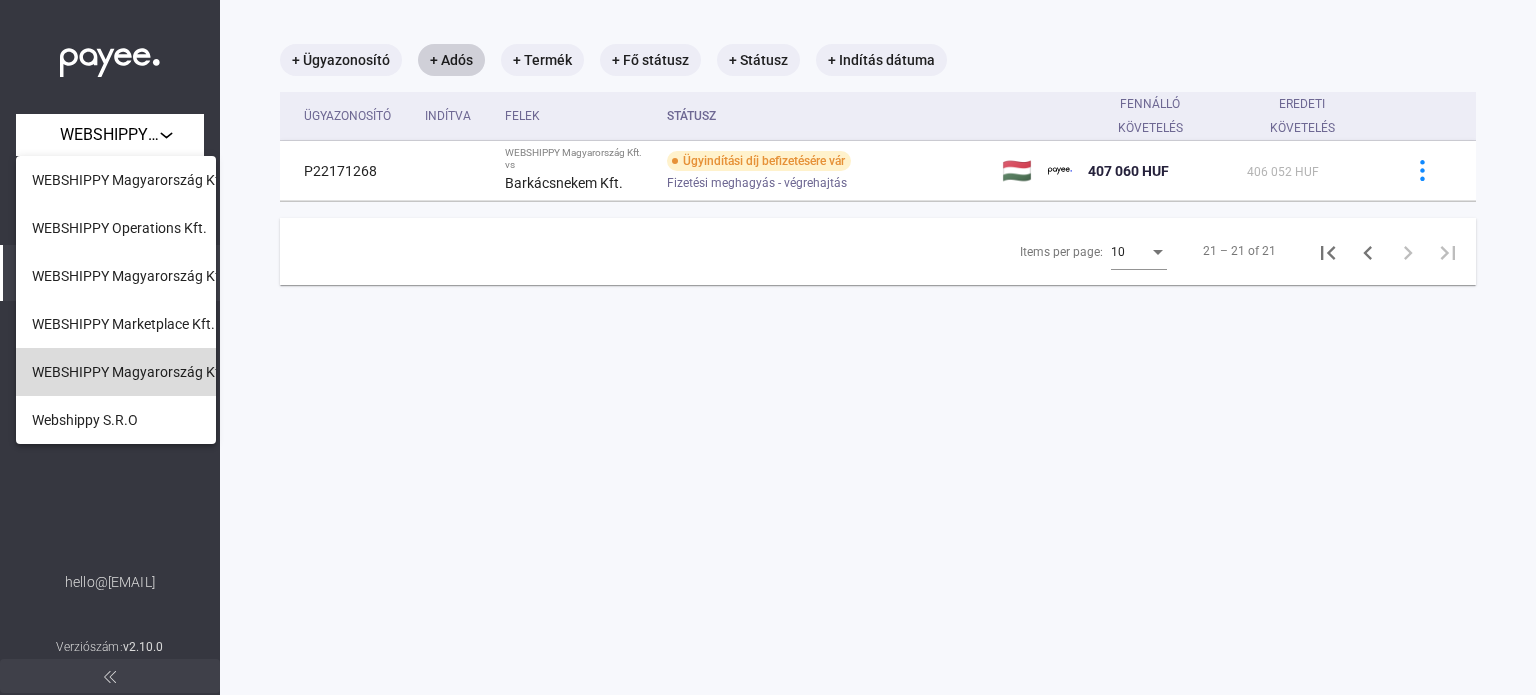 click on "WEBSHIPPY Magyarország Kft." at bounding box center [130, 372] 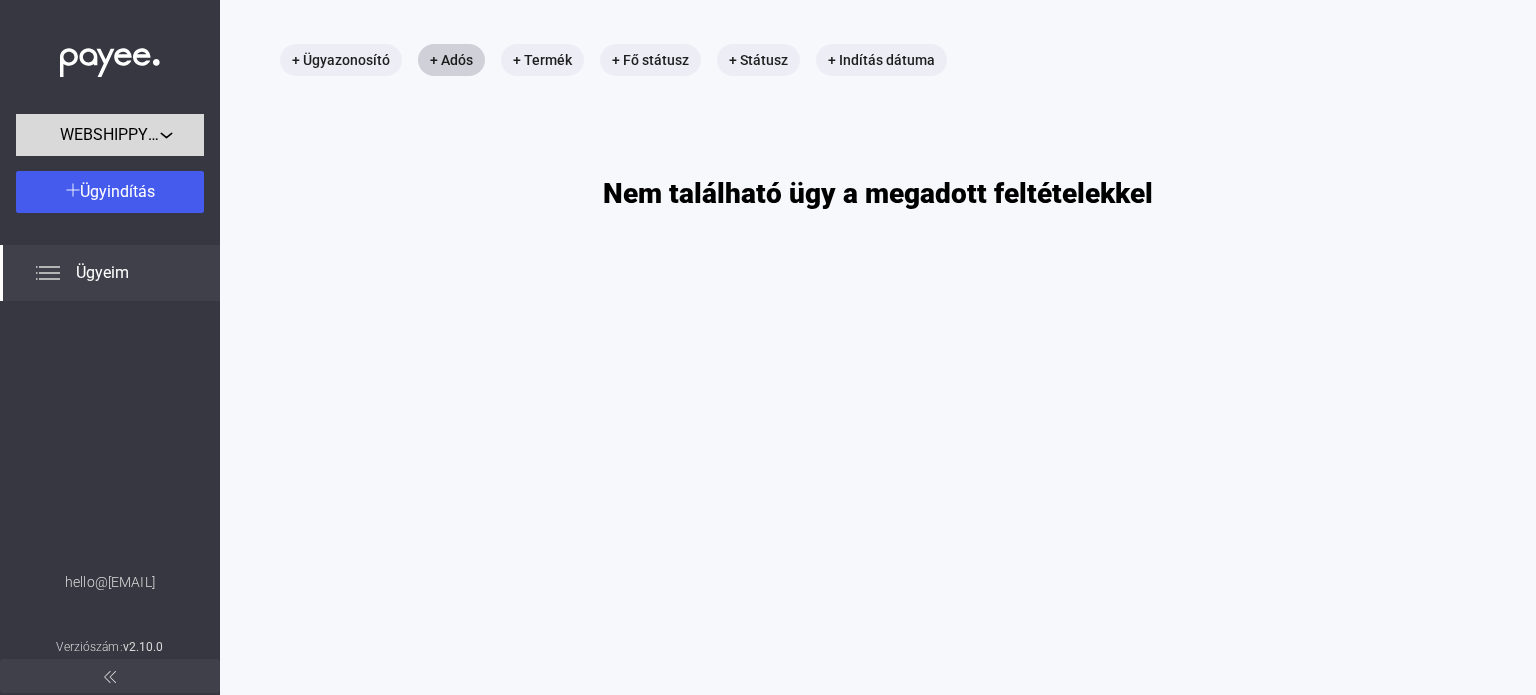 click on "WEBSHIPPY Magyarország Kft." 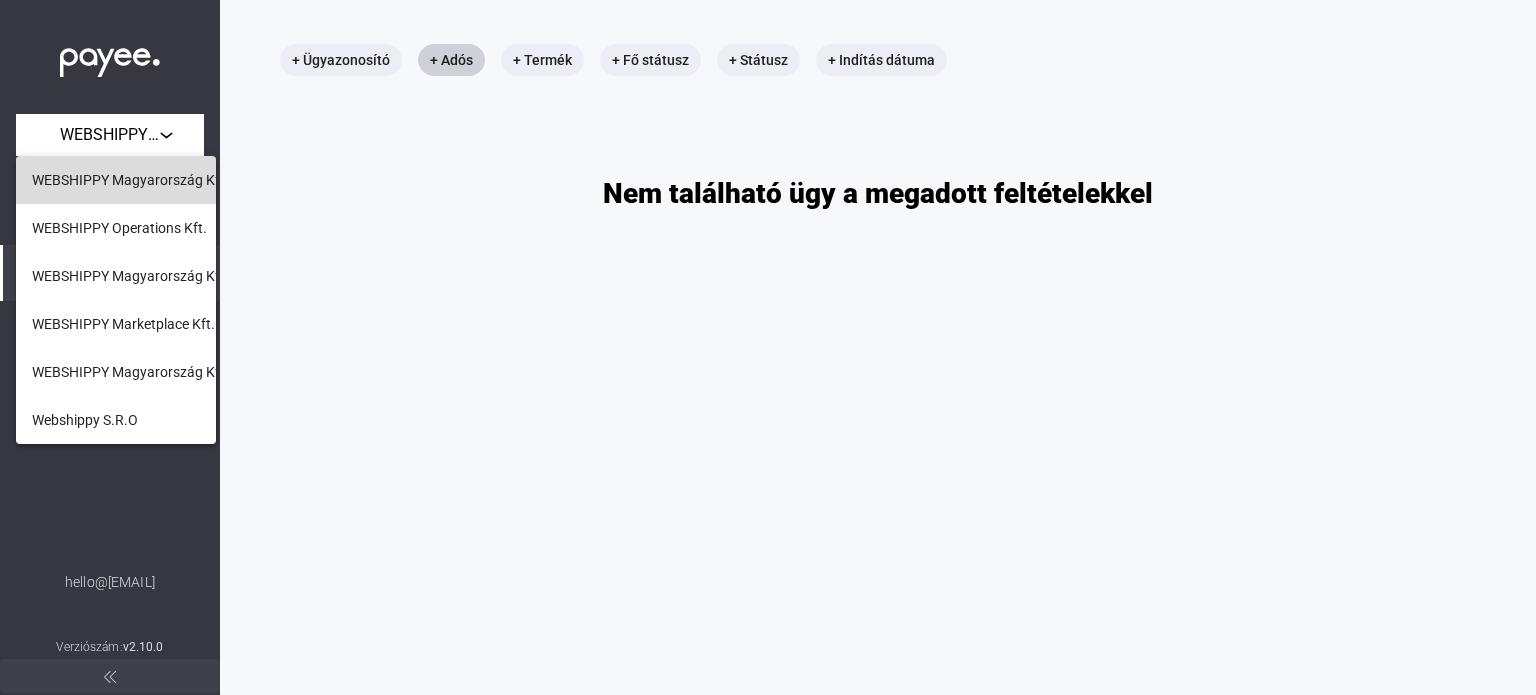 click on "WEBSHIPPY Magyarország Kft." at bounding box center (130, 180) 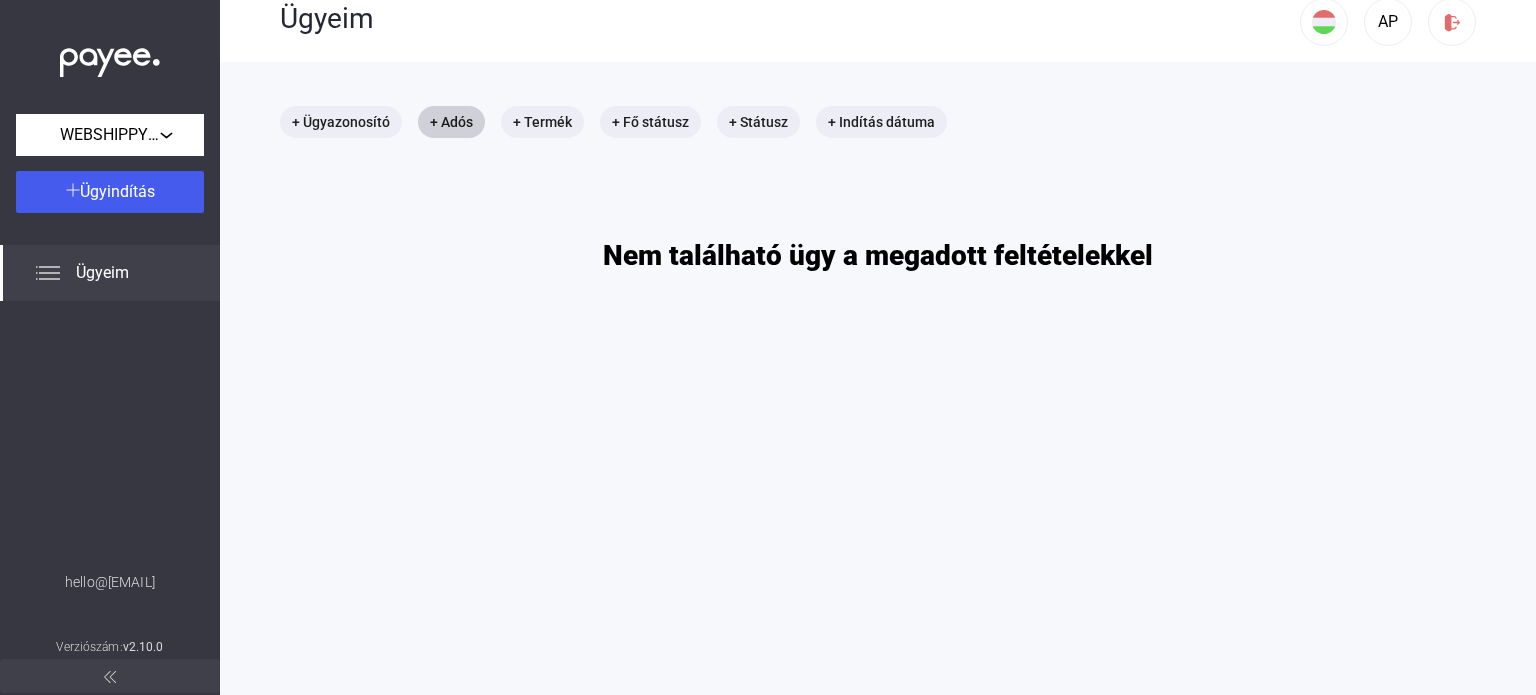scroll, scrollTop: 0, scrollLeft: 0, axis: both 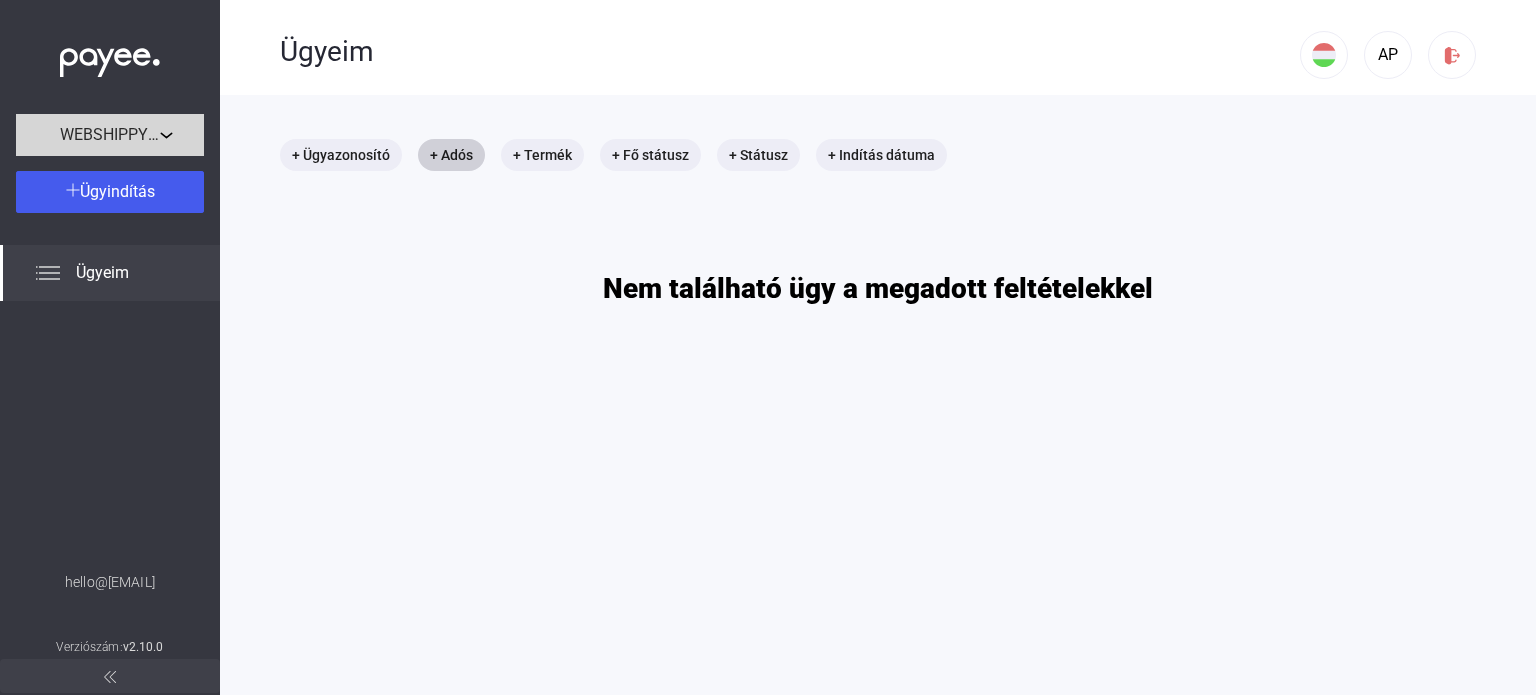 click on "WEBSHIPPY Magyarország Kft." 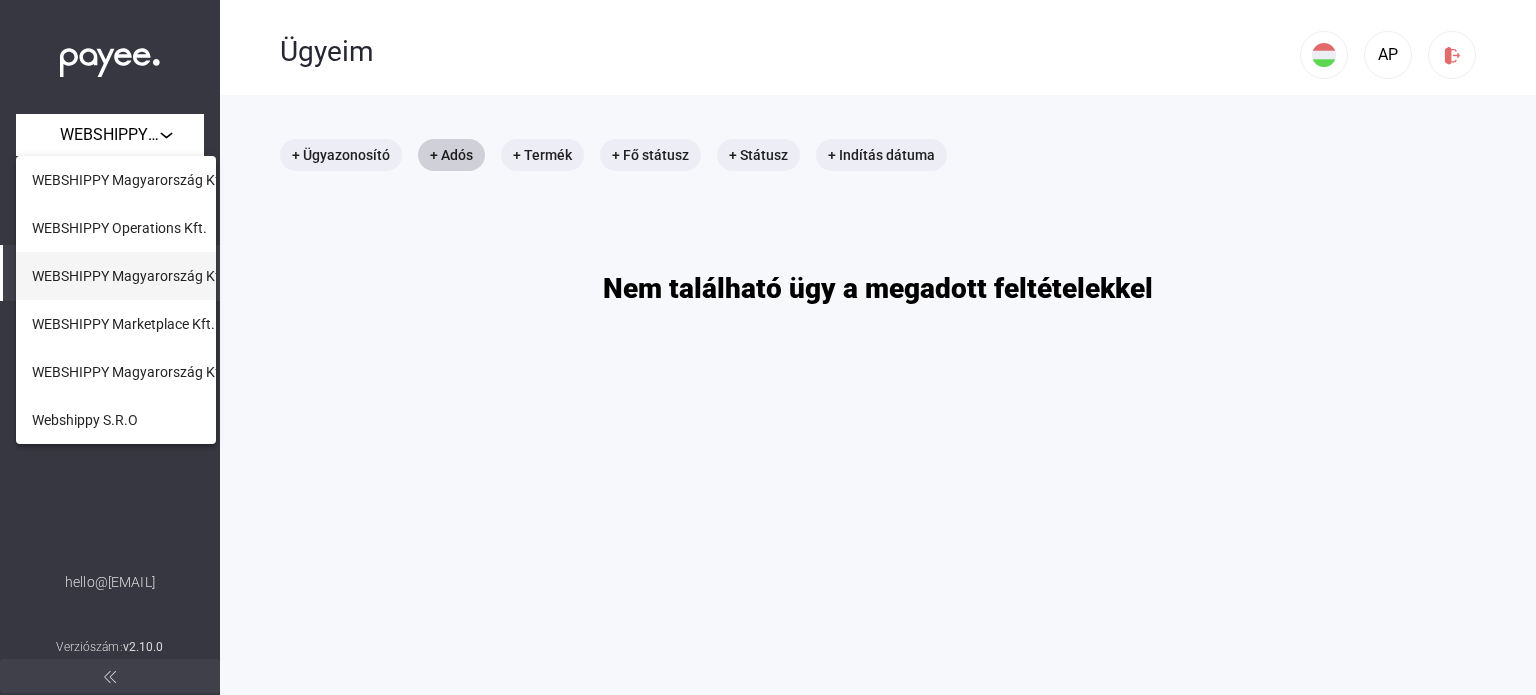 click on "WEBSHIPPY Magyarország Kft." at bounding box center [130, 276] 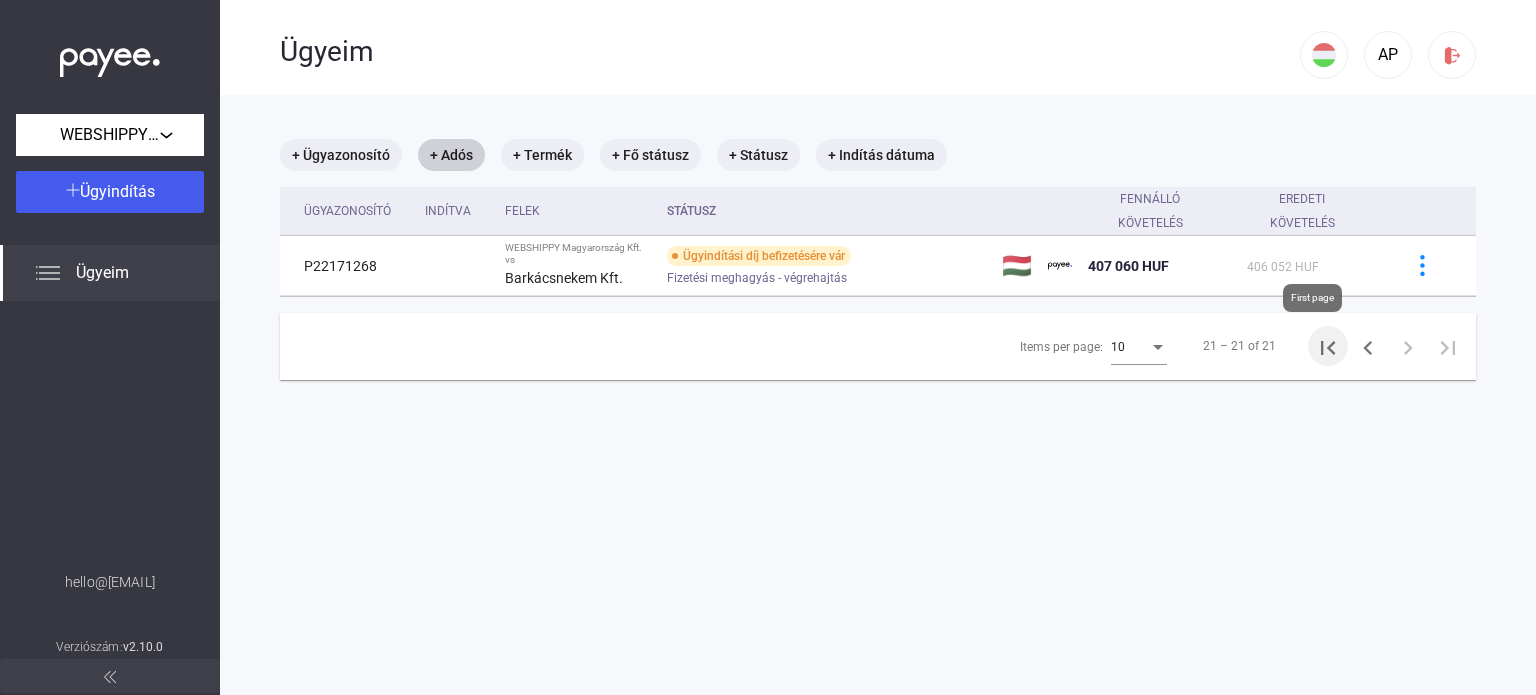 click 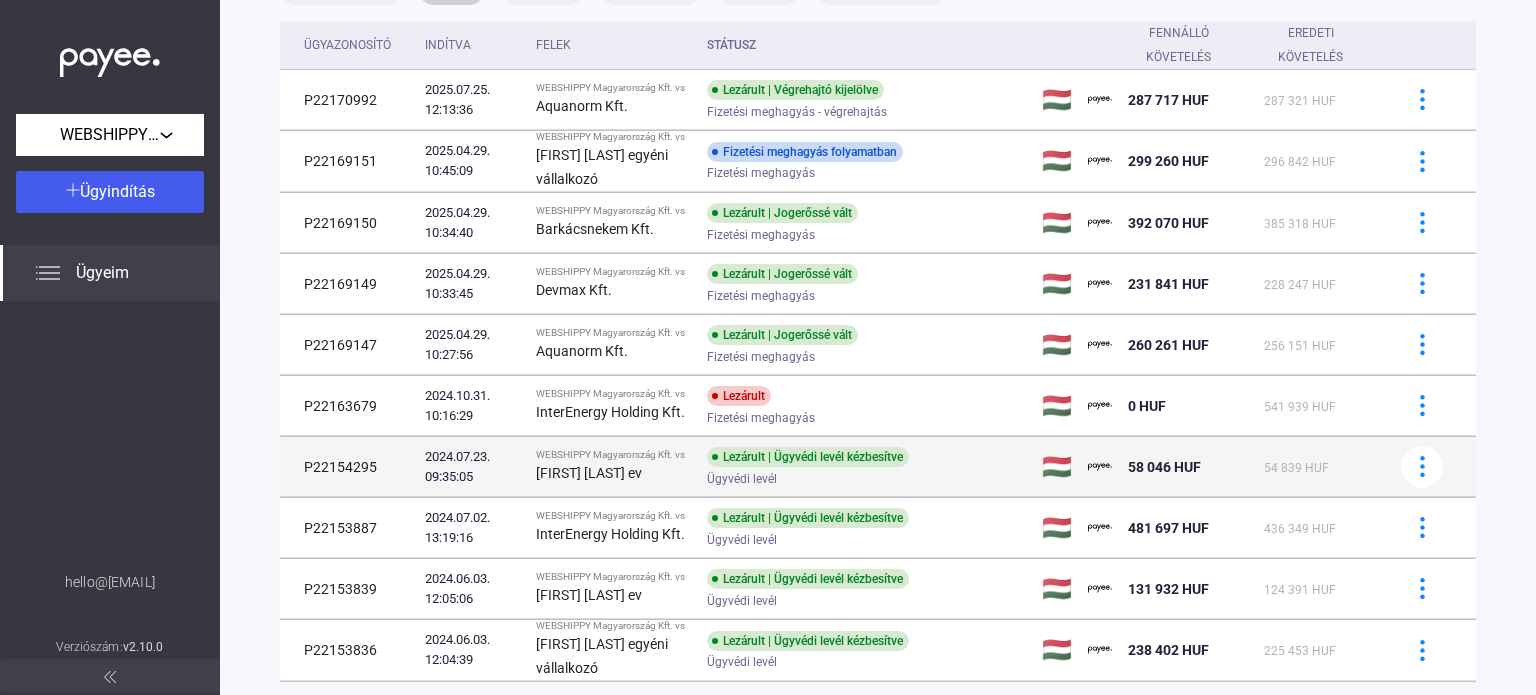 scroll, scrollTop: 0, scrollLeft: 0, axis: both 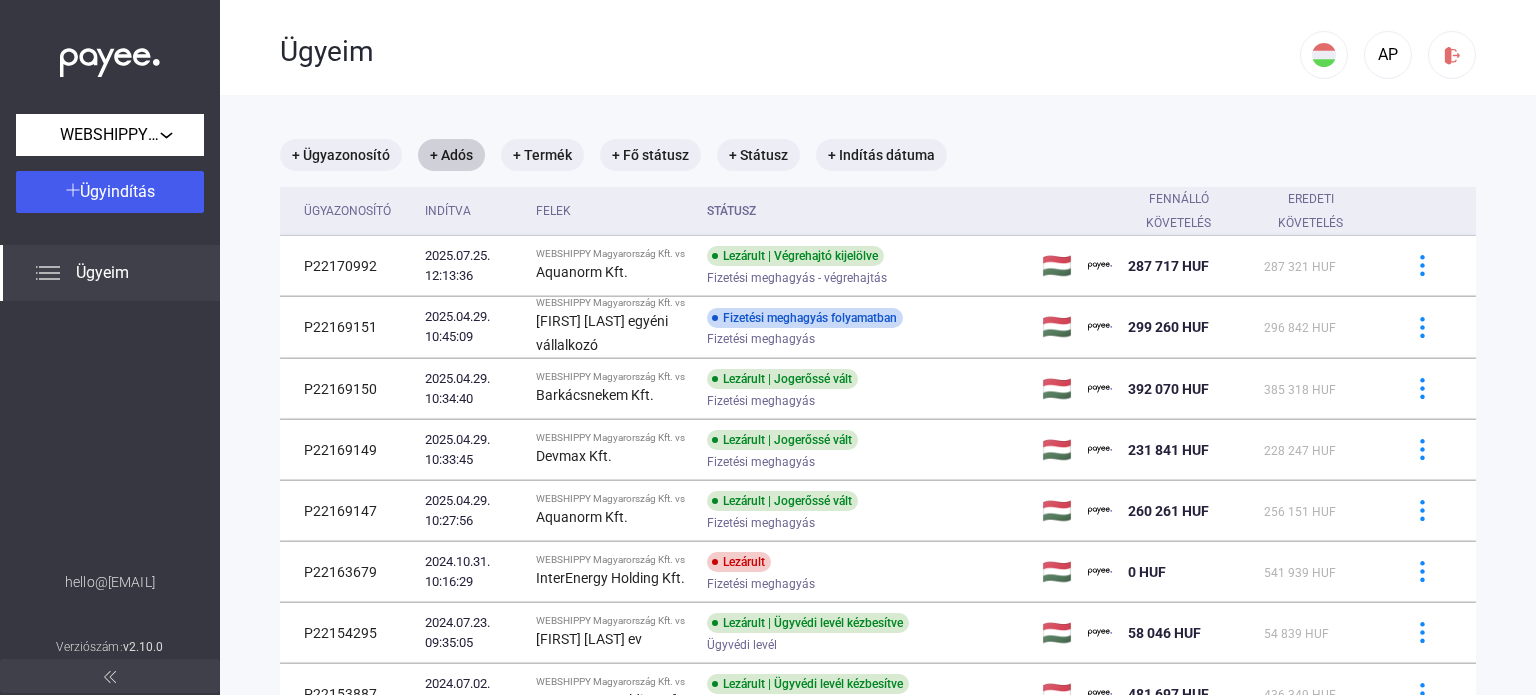 click on "Státusz" at bounding box center [866, 211] 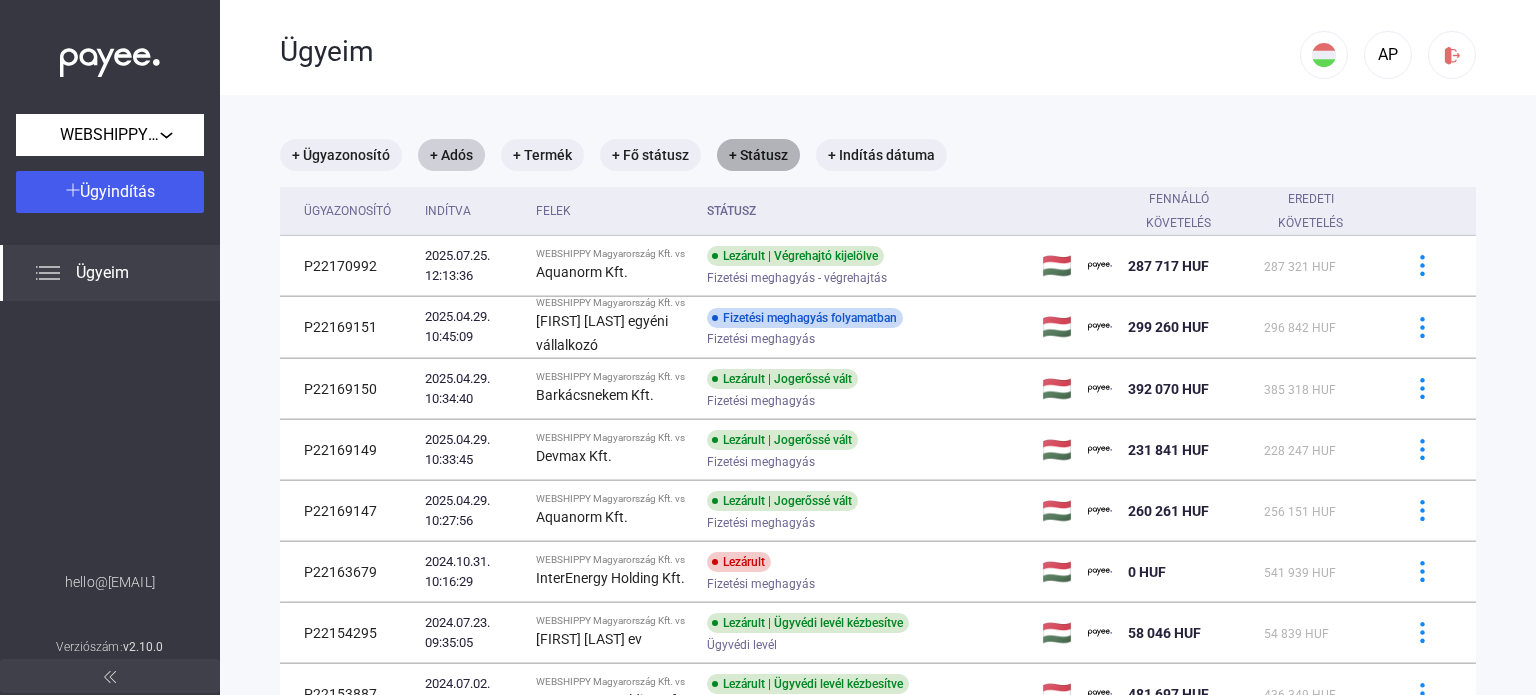 click on "+ Státusz" at bounding box center (758, 155) 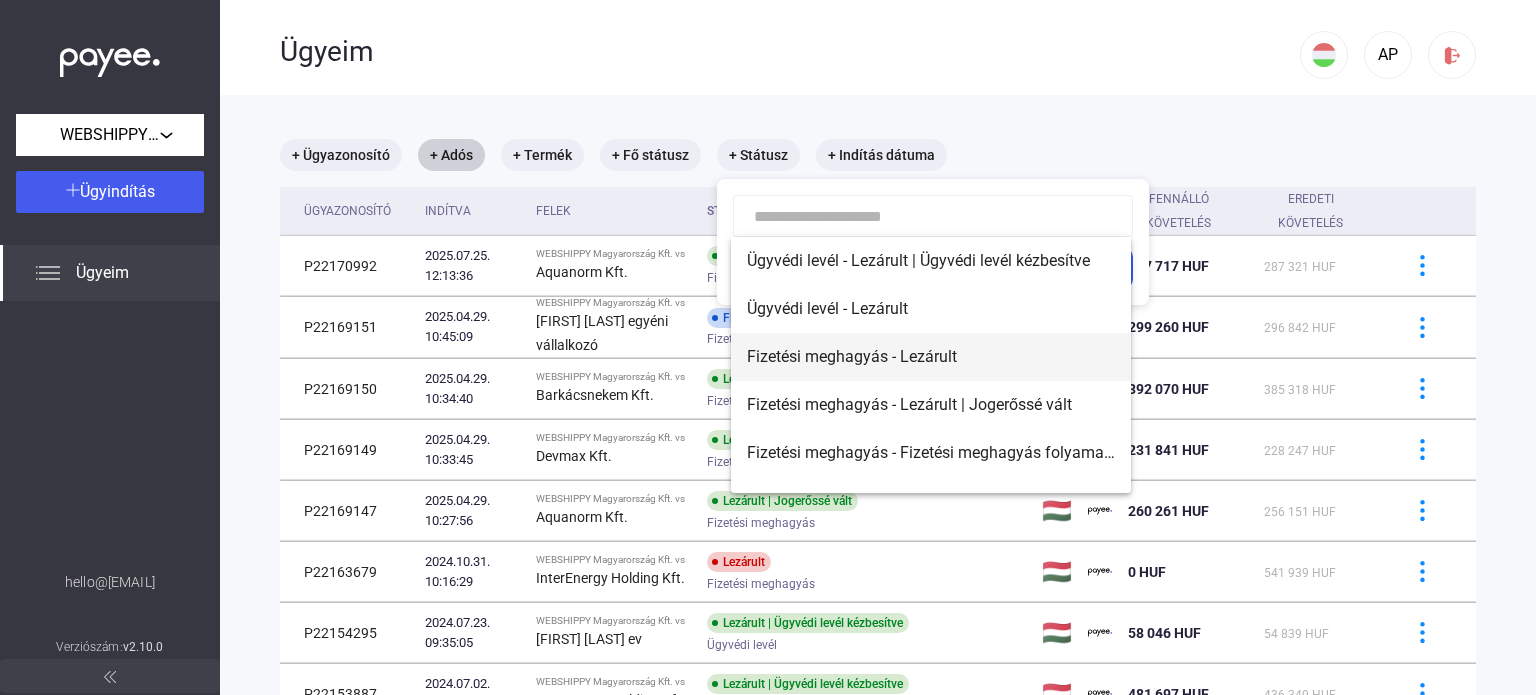 scroll, scrollTop: 80, scrollLeft: 0, axis: vertical 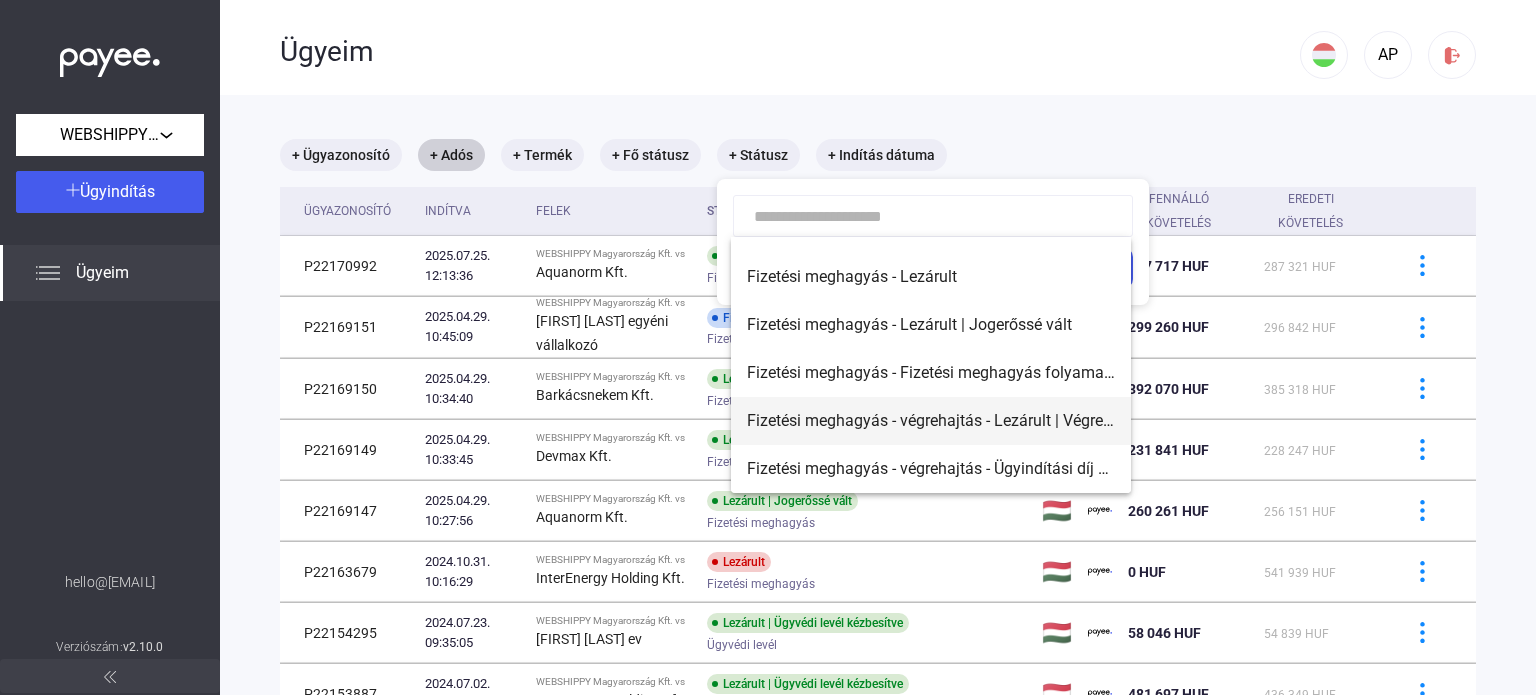 click on "Fizetési meghagyás - végrehajtás - Lezárult | Végrehajtó kijelölve" at bounding box center [931, 421] 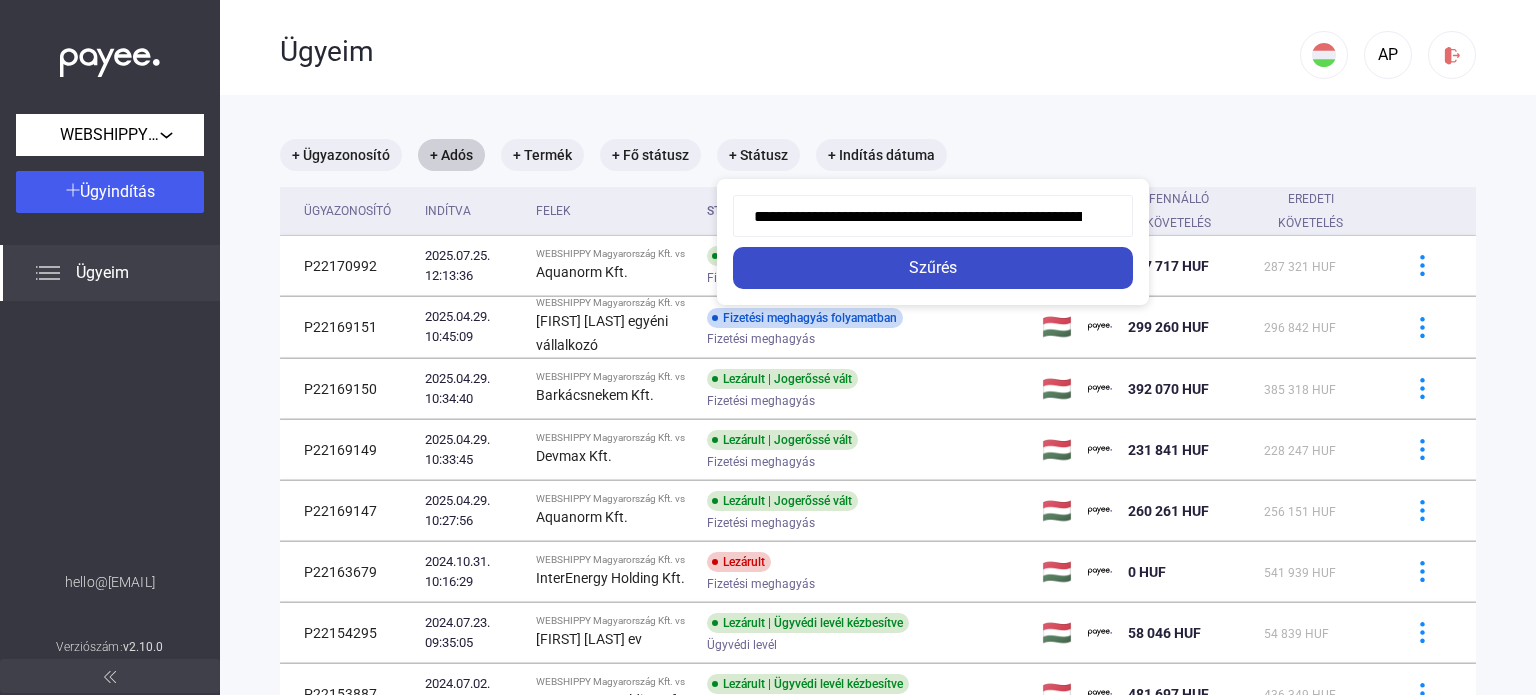 click on "Szűrés" 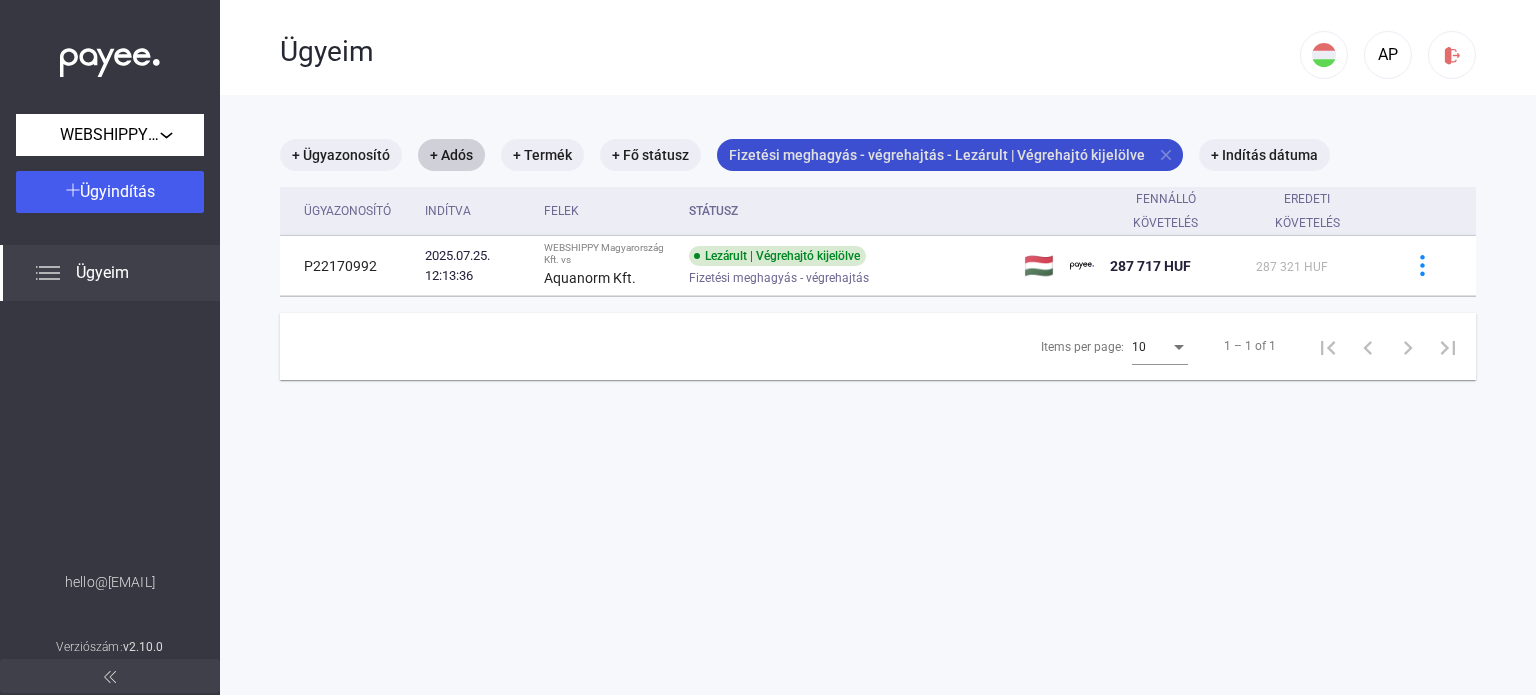 click on "close" at bounding box center [1166, 155] 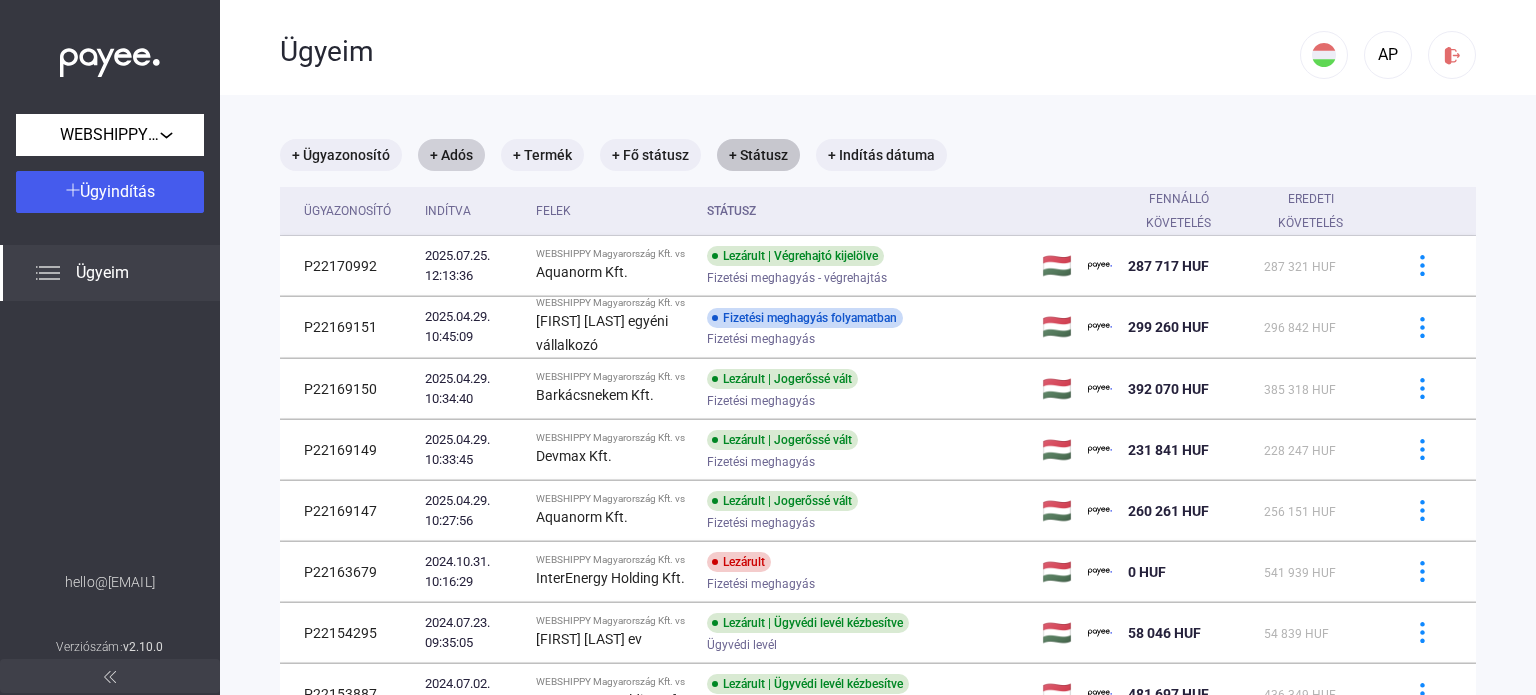 click on "+ Státusz" at bounding box center (758, 155) 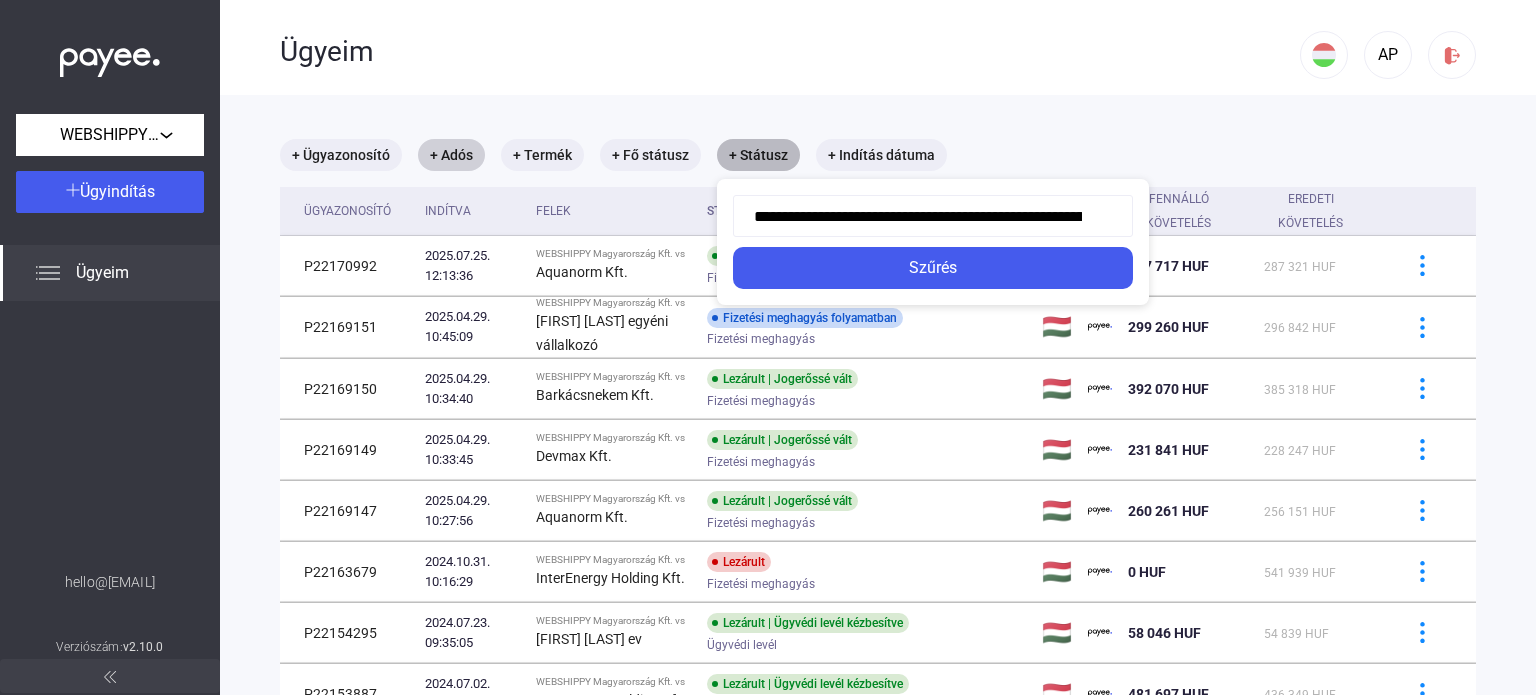 scroll, scrollTop: 0, scrollLeft: 133, axis: horizontal 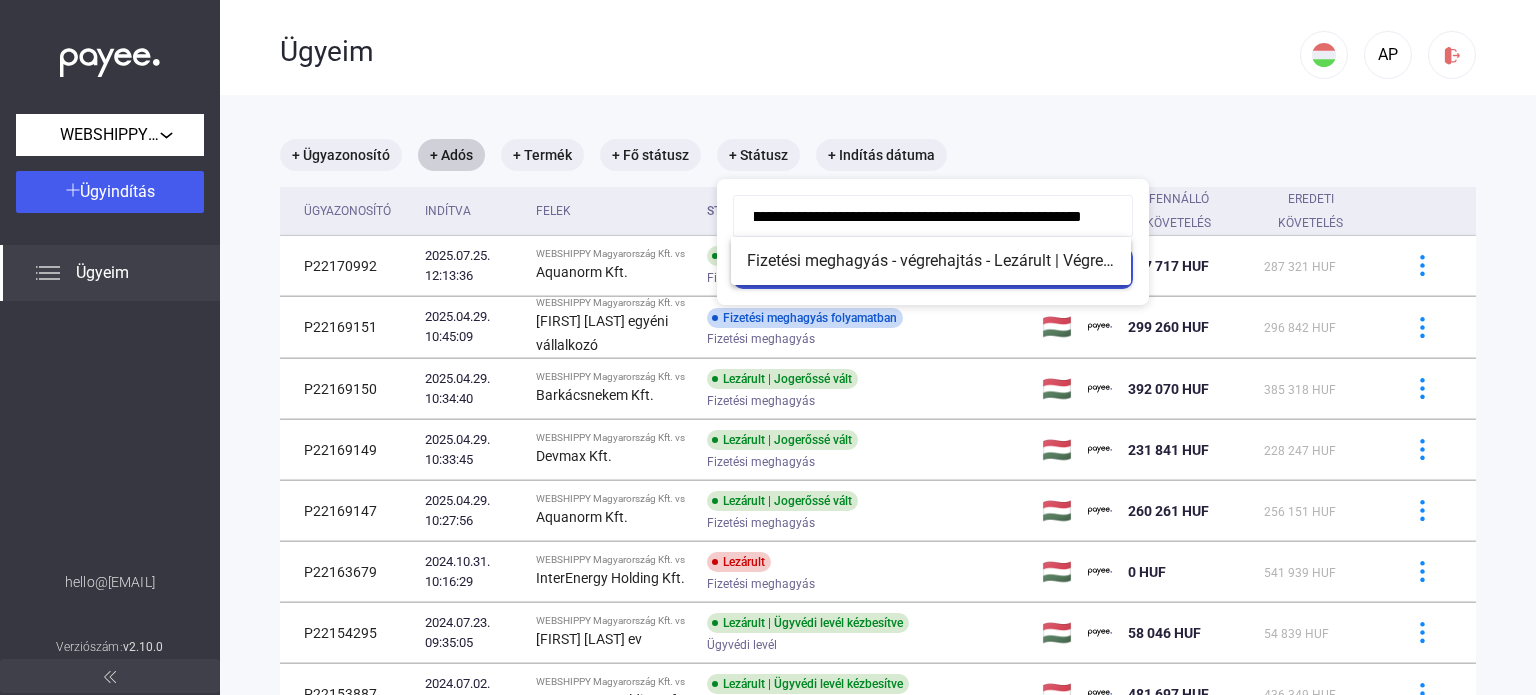 click on "**********" 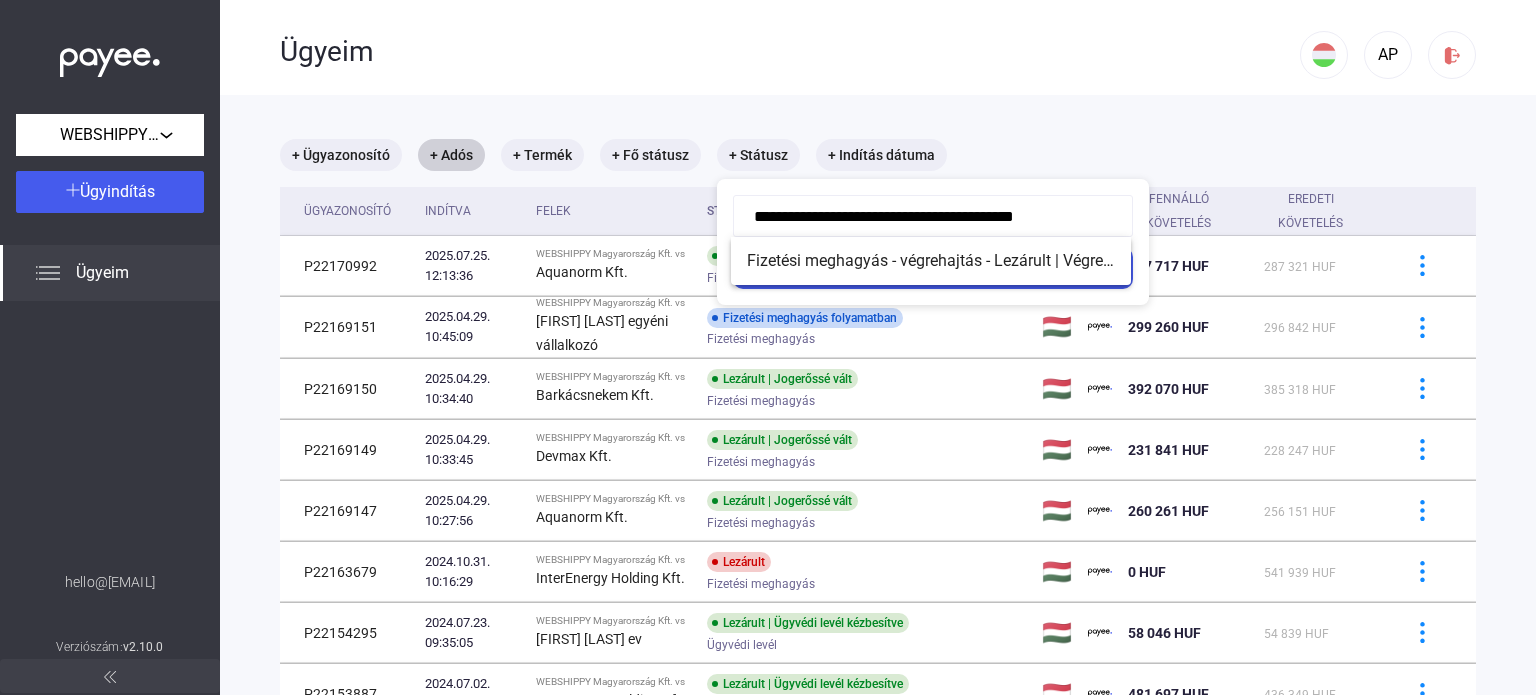 scroll, scrollTop: 0, scrollLeft: 0, axis: both 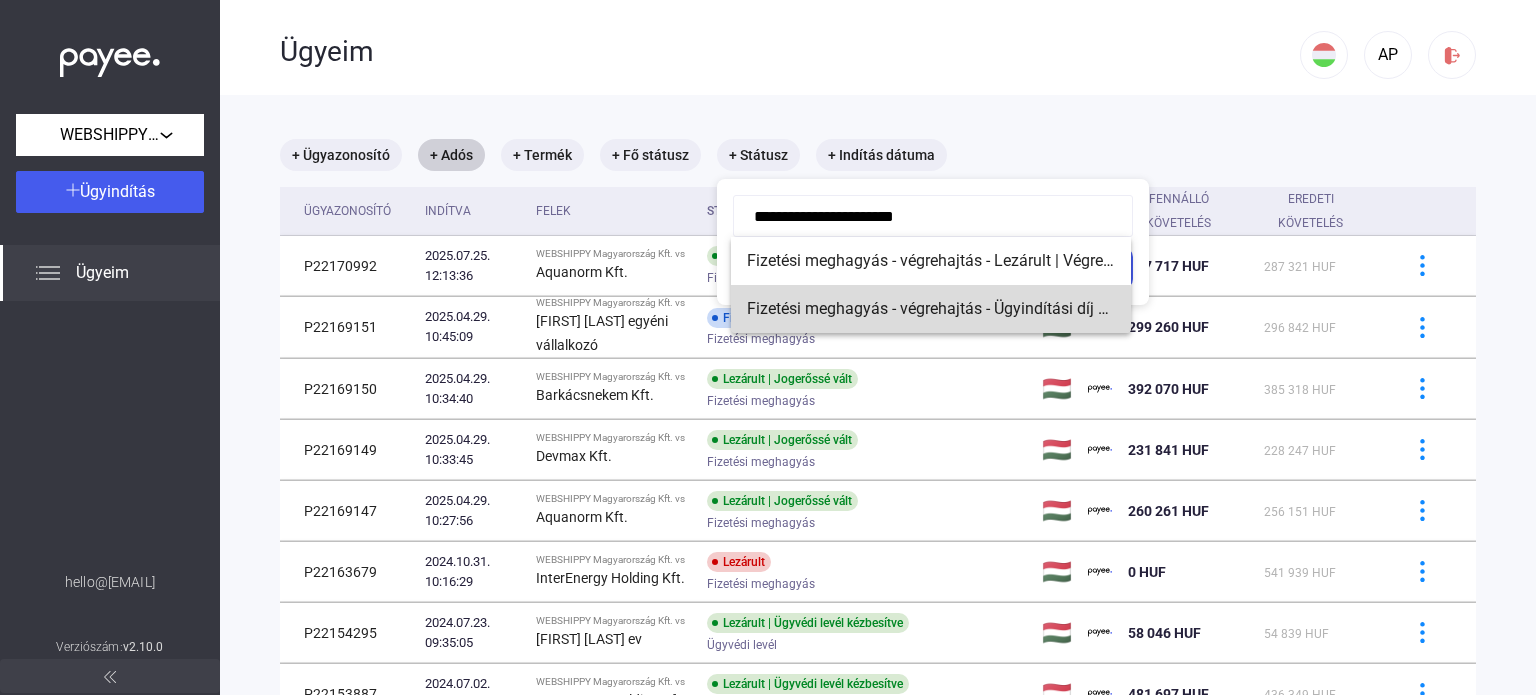 type on "**********" 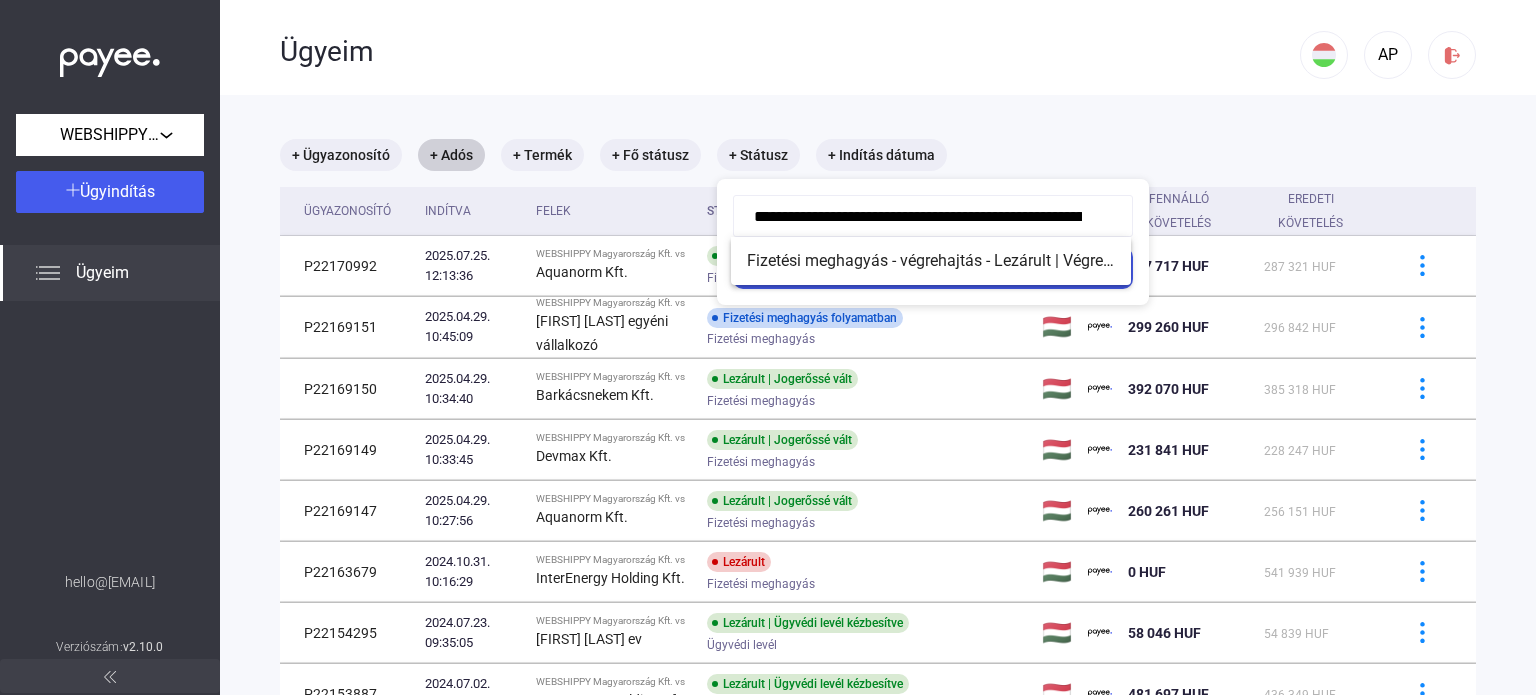 click 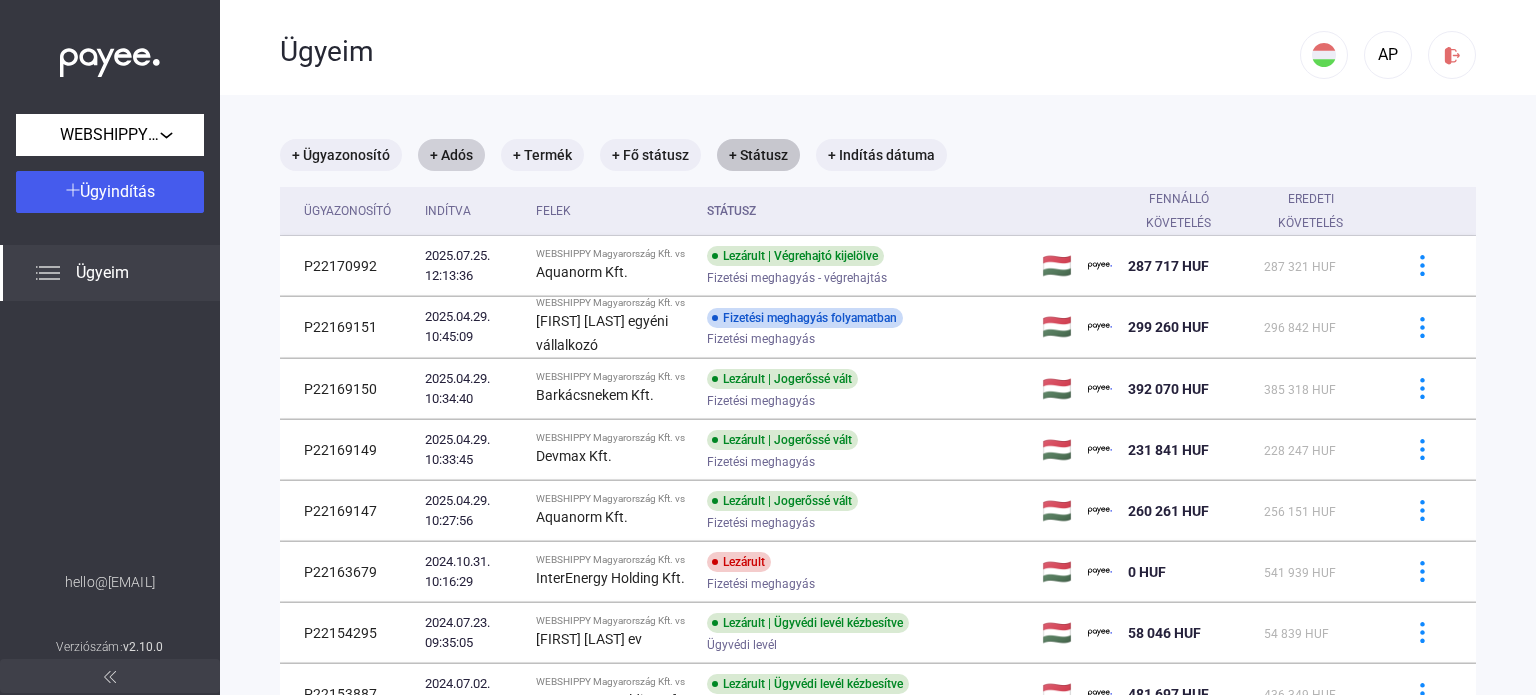 click on "+ Státusz" at bounding box center (758, 155) 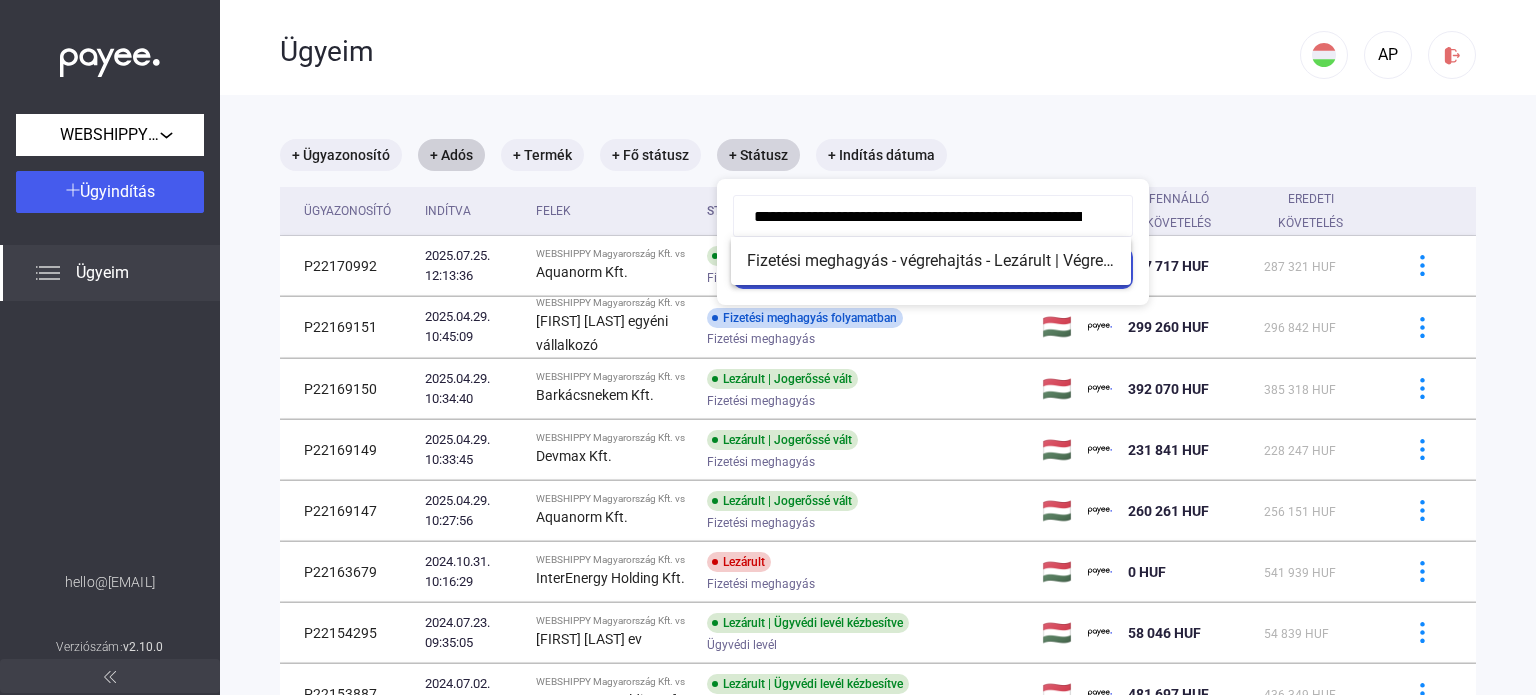 scroll, scrollTop: 0, scrollLeft: 133, axis: horizontal 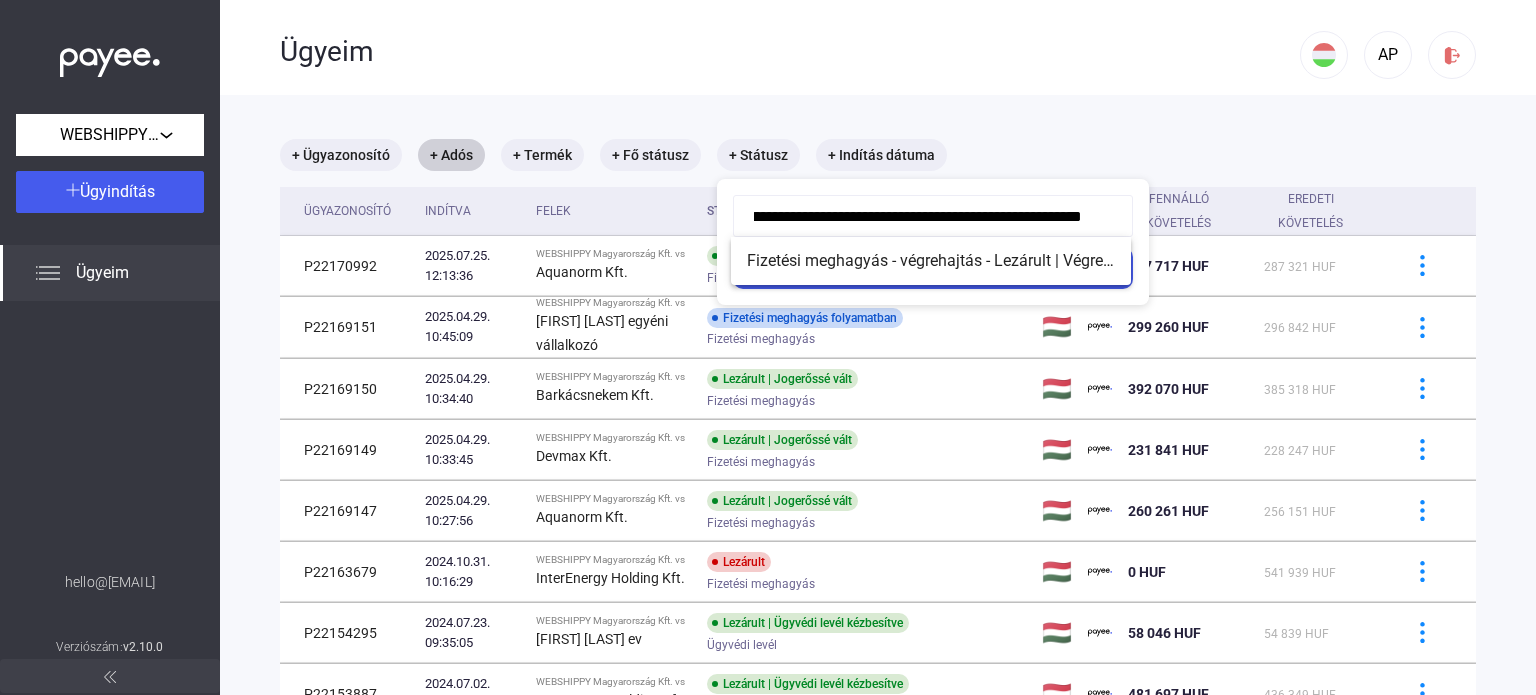 click on "**********" 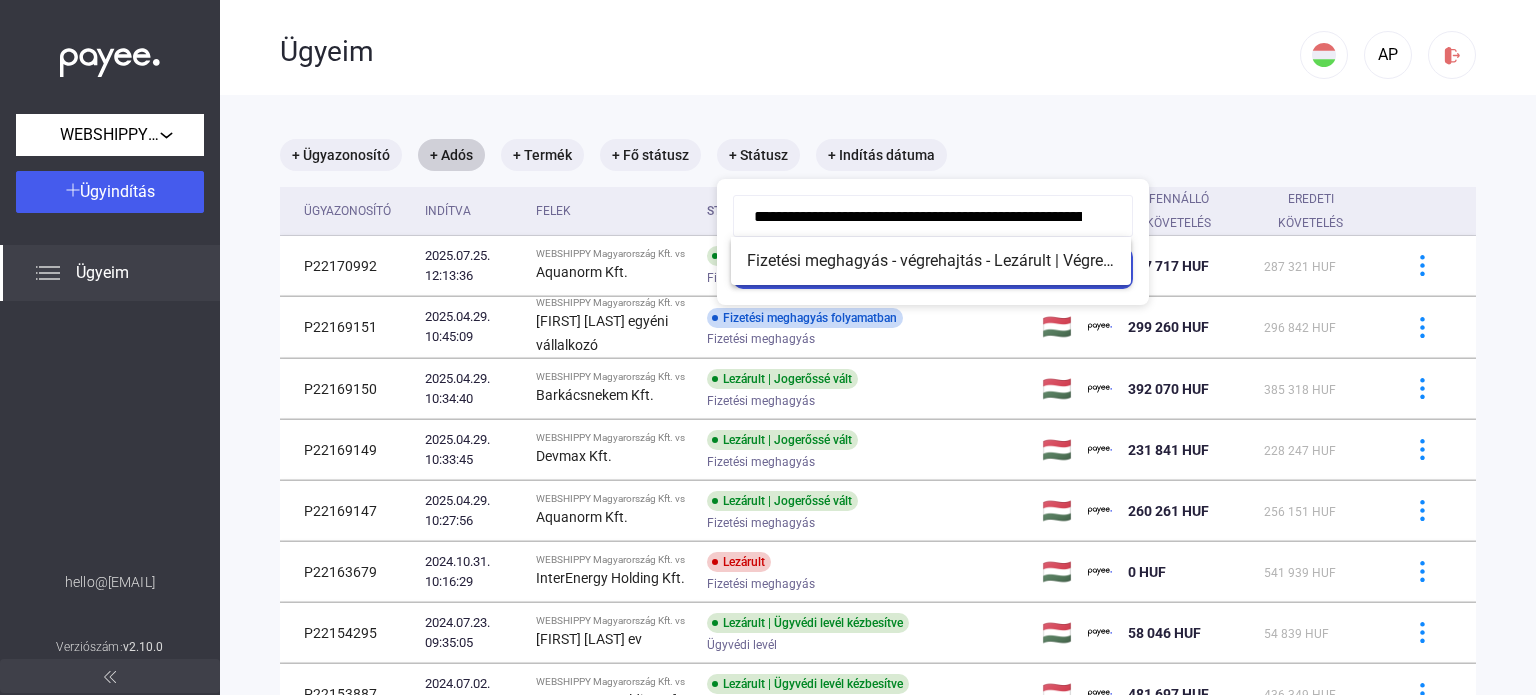 drag, startPoint x: 1116, startPoint y: 213, endPoint x: 724, endPoint y: 227, distance: 392.2499 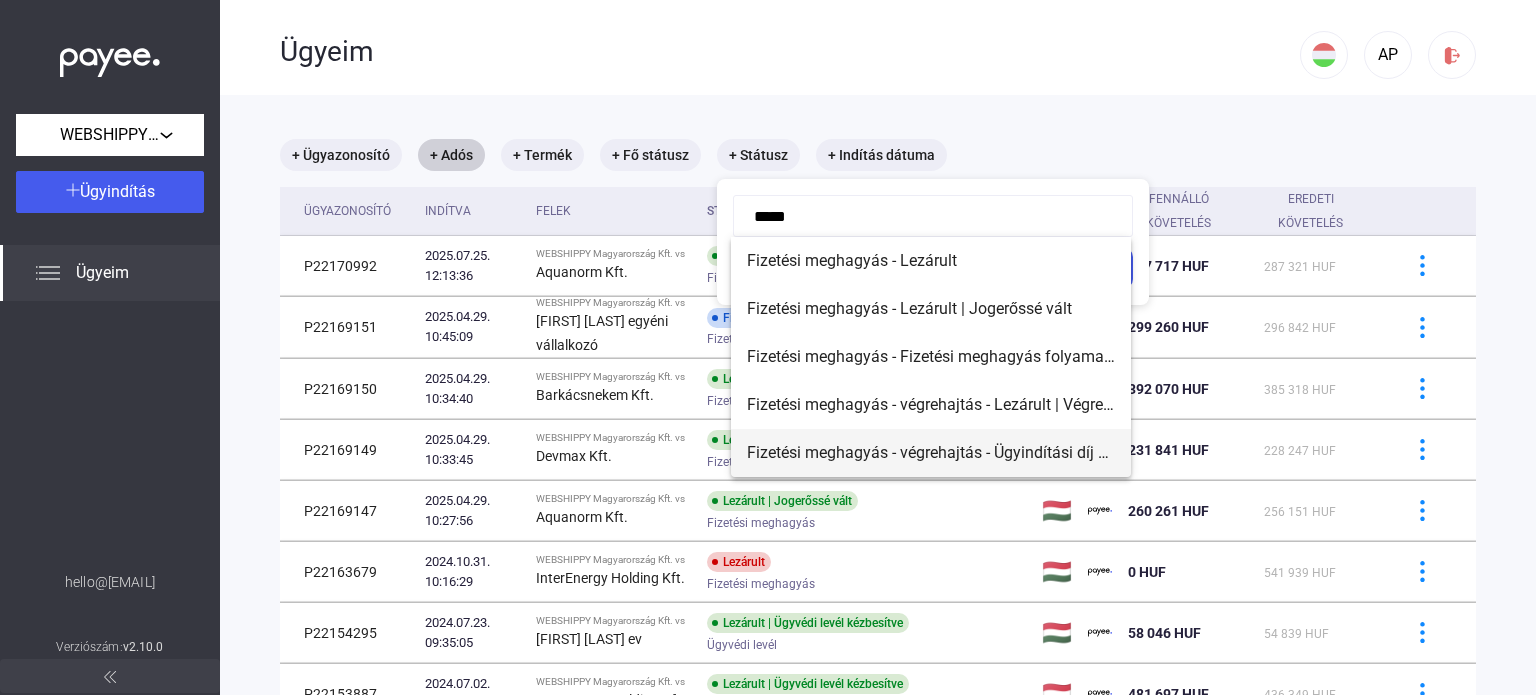 click on "Fizetési meghagyás - végrehajtás - Ügyindítási díj befizetésére vár" at bounding box center (931, 453) 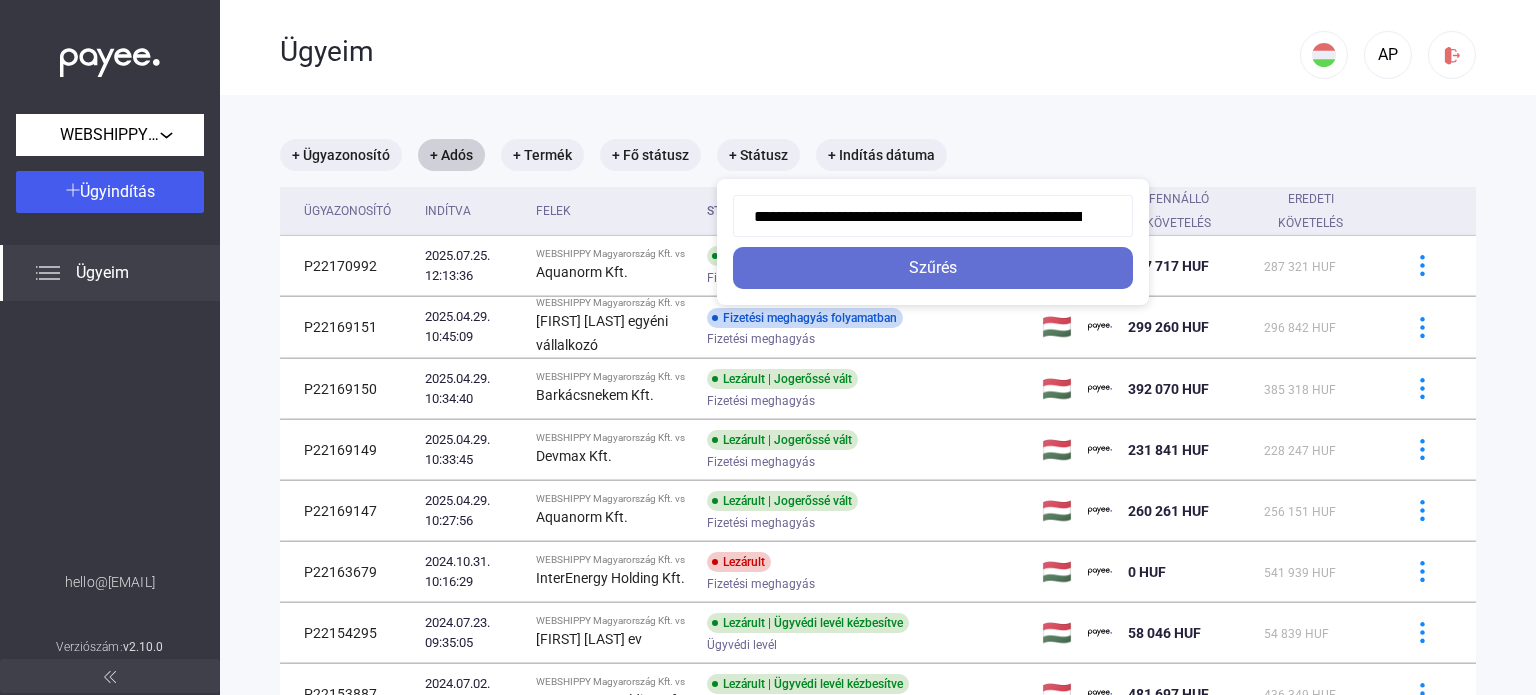 click on "Szűrés" 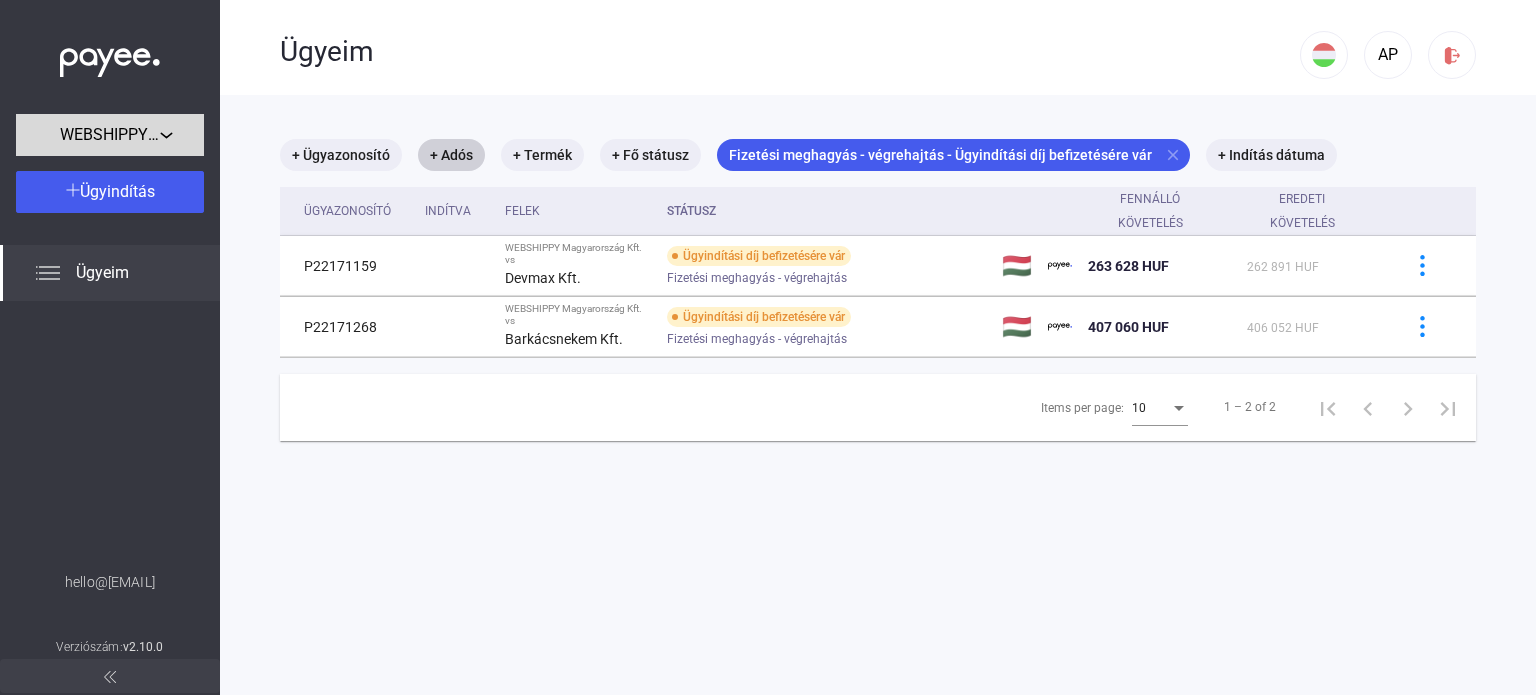 click on "WEBSHIPPY Magyarország Kft." 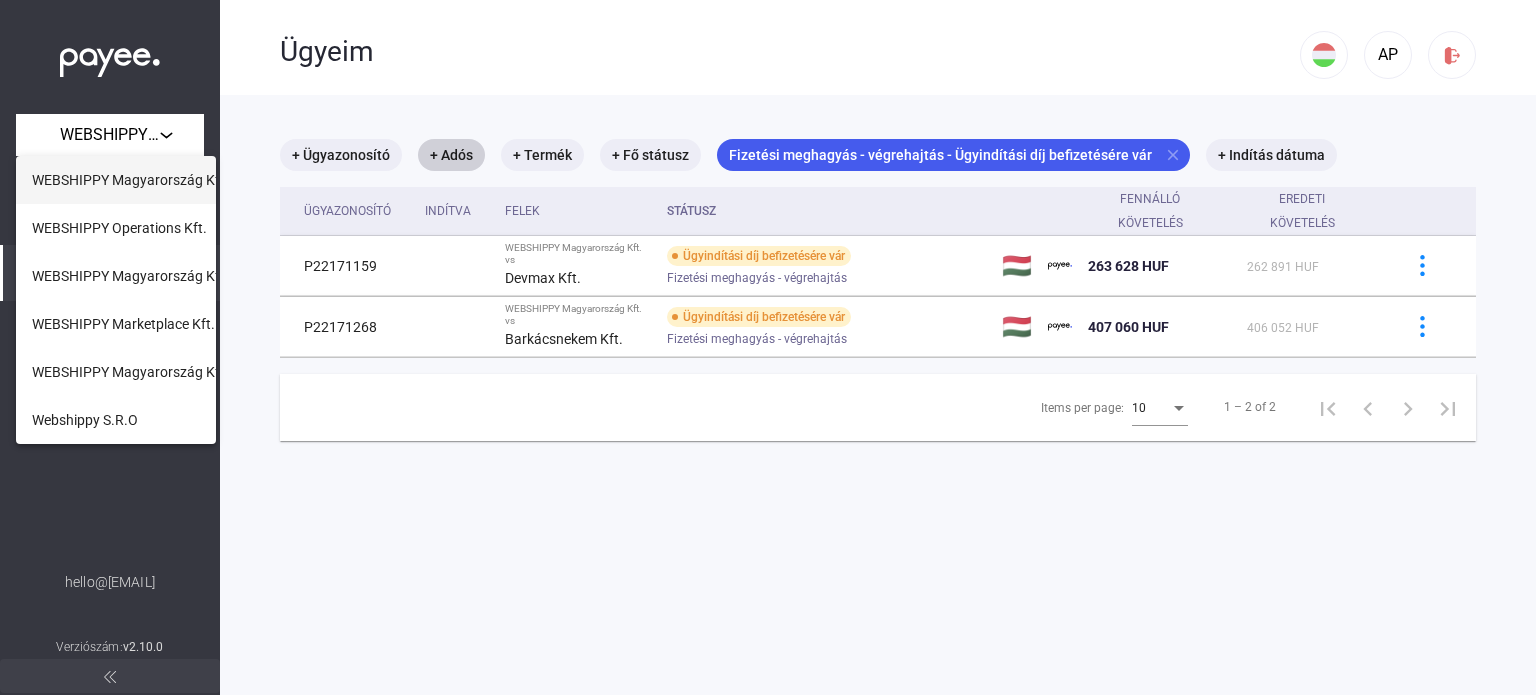 click on "WEBSHIPPY Magyarország Kft." at bounding box center (130, 180) 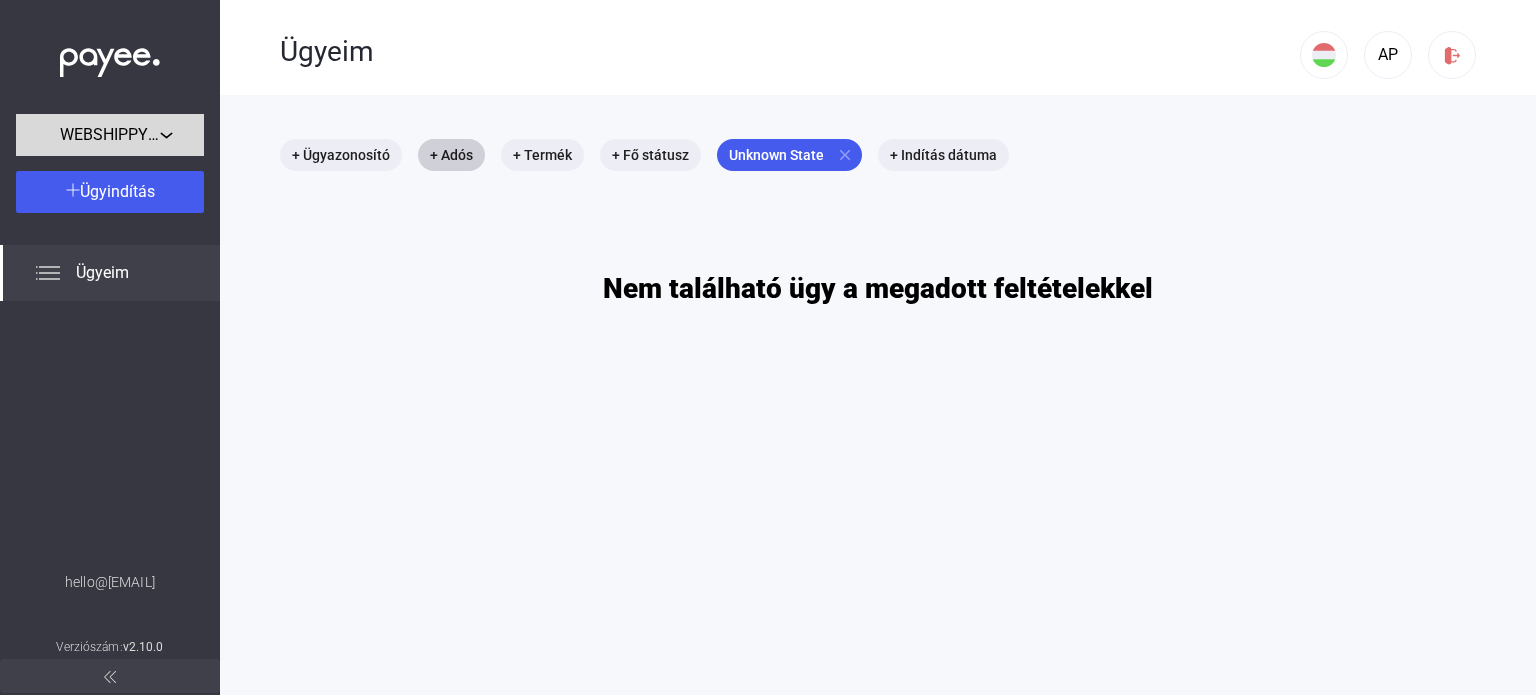 click on "WEBSHIPPY Magyarország Kft." 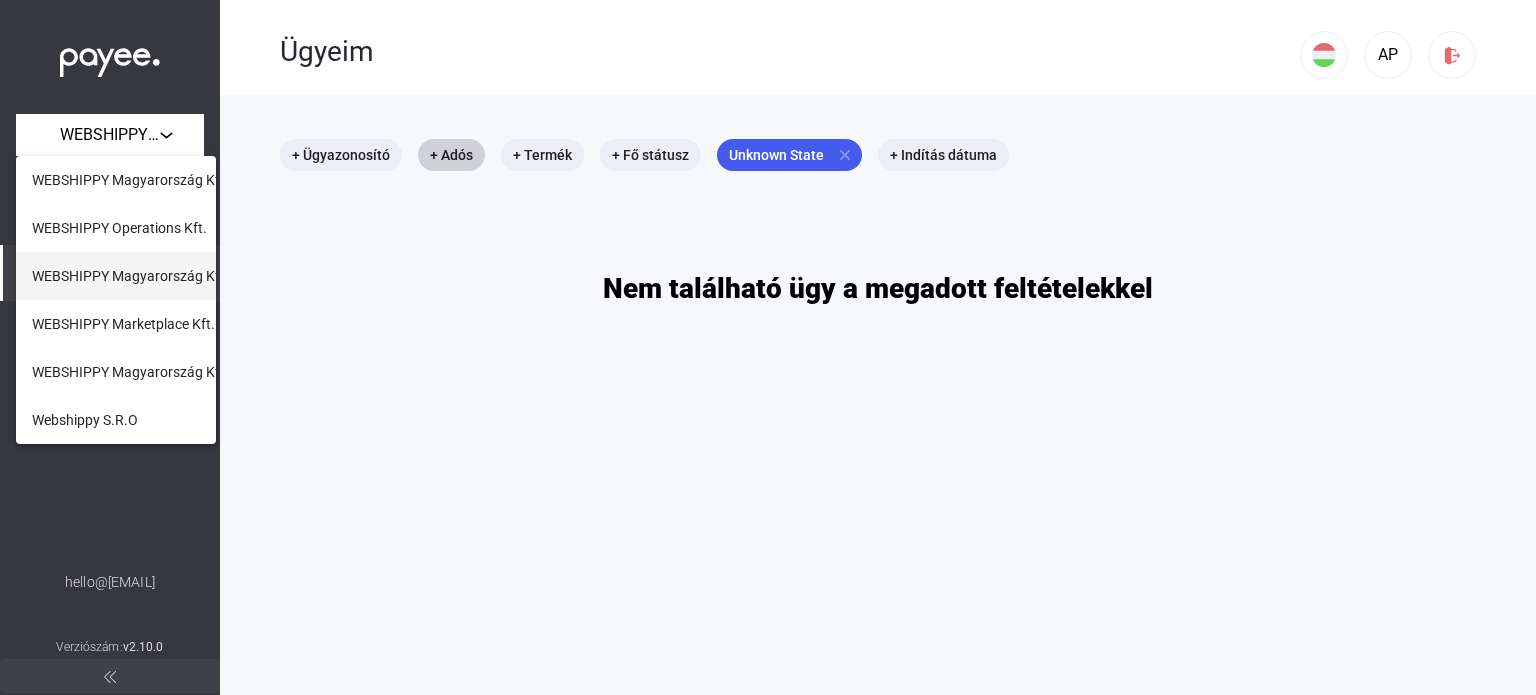 click on "WEBSHIPPY Magyarország Kft." at bounding box center (130, 276) 